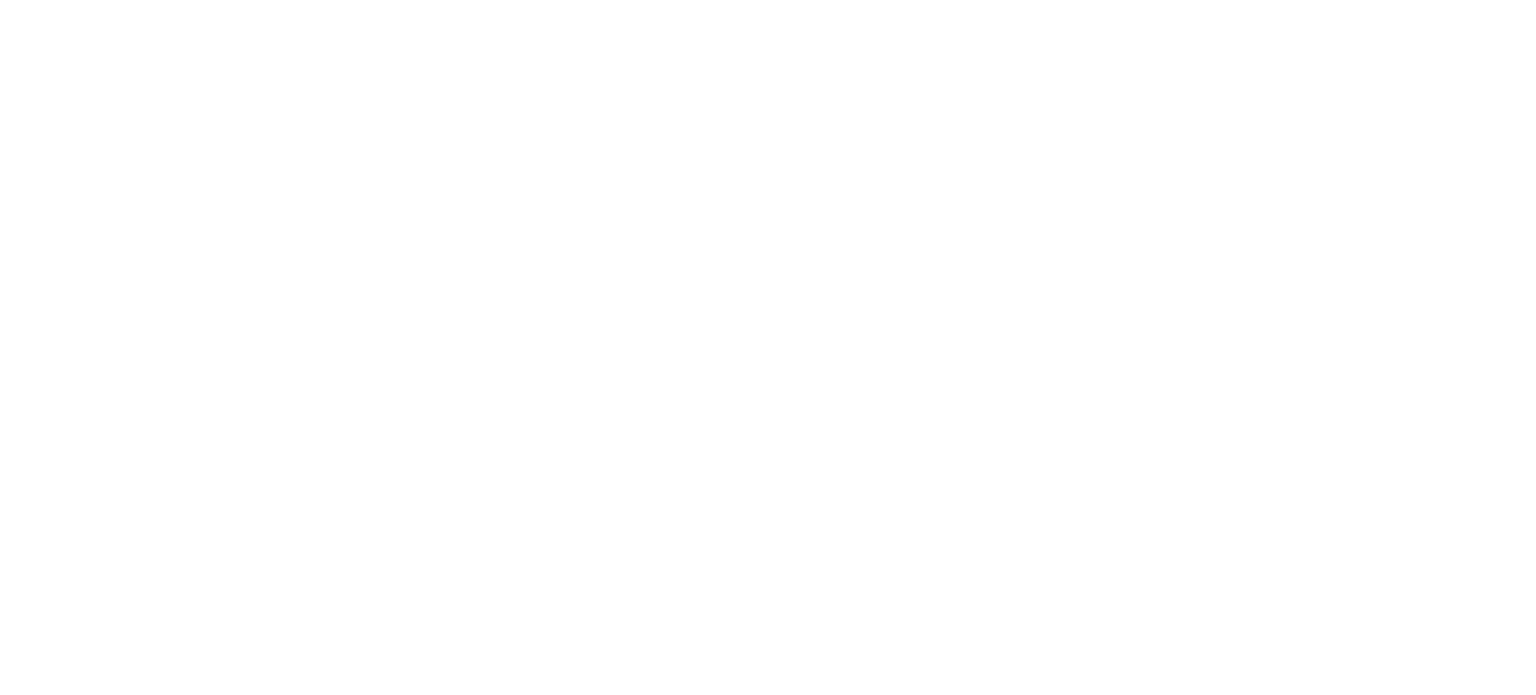 scroll, scrollTop: 0, scrollLeft: 0, axis: both 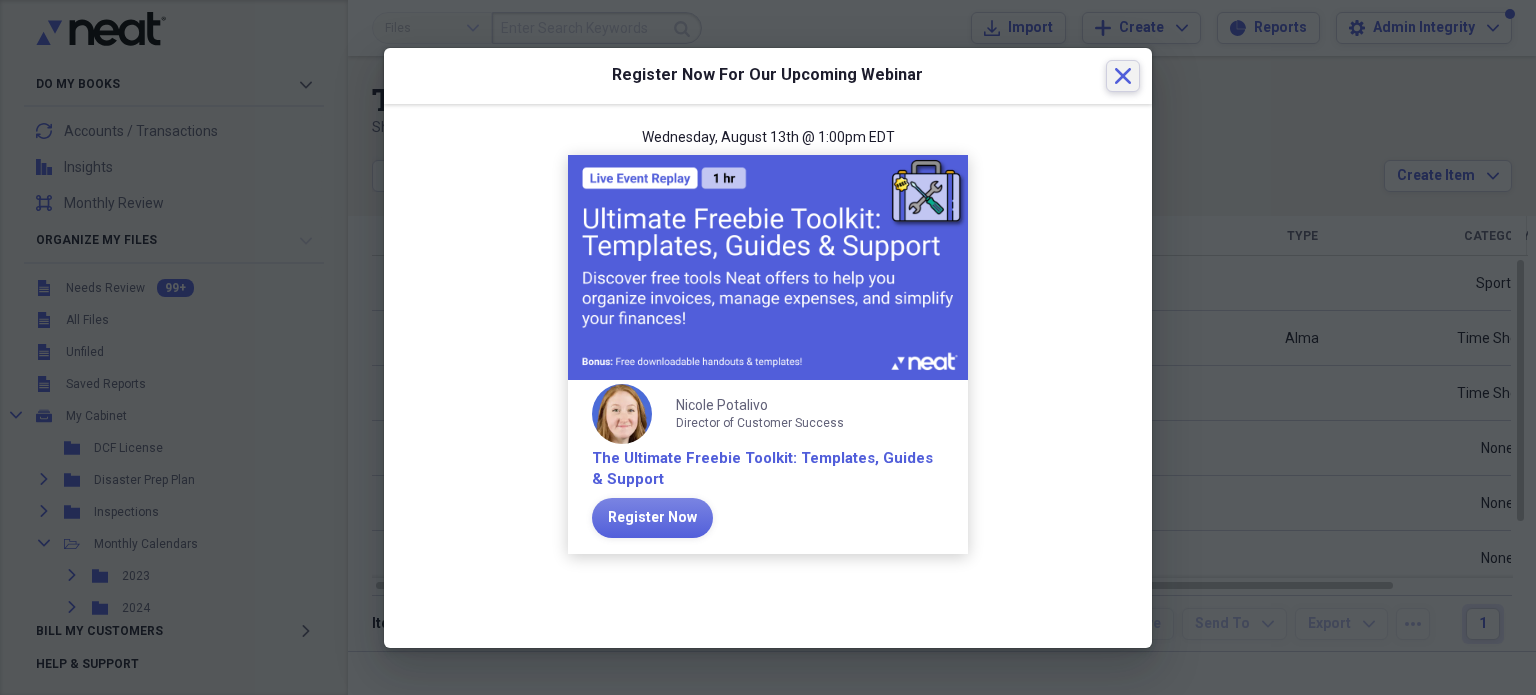 click on "Close" at bounding box center (1123, 76) 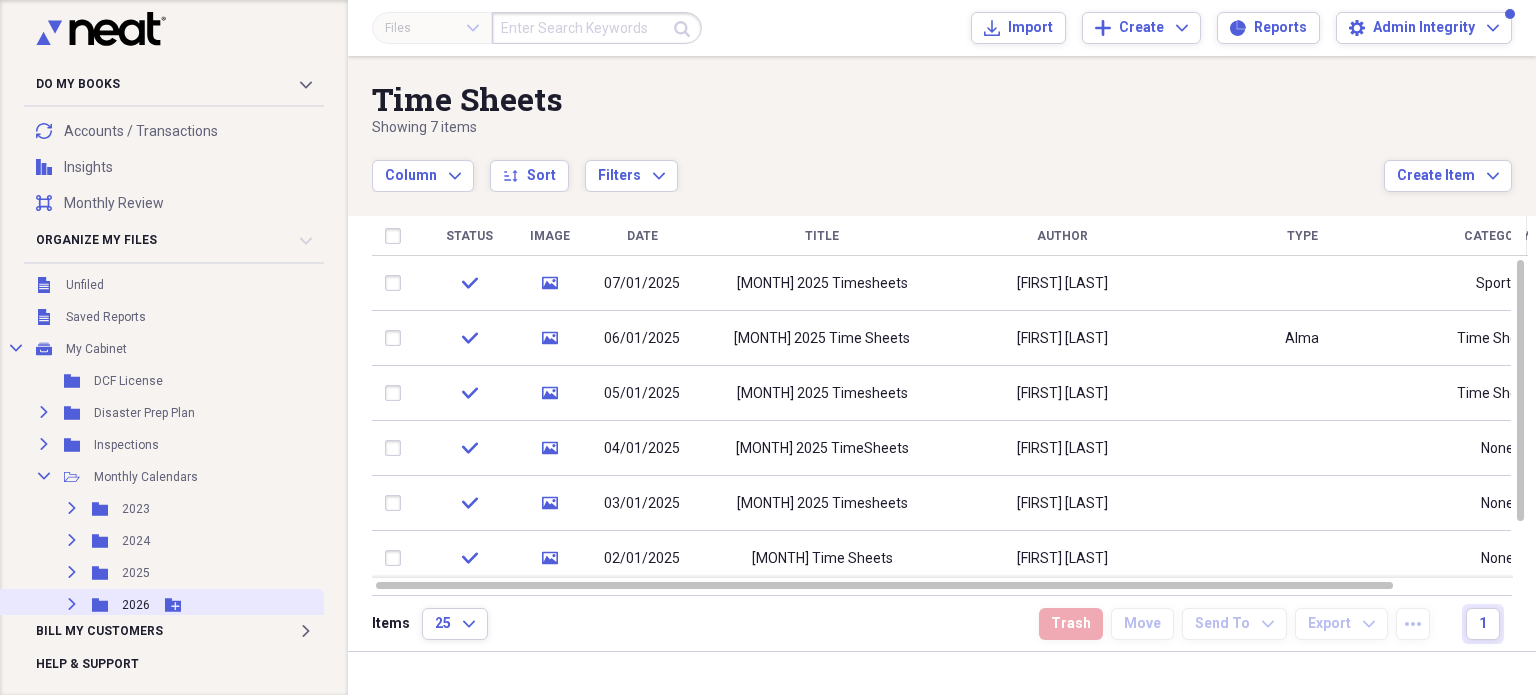 scroll, scrollTop: 200, scrollLeft: 0, axis: vertical 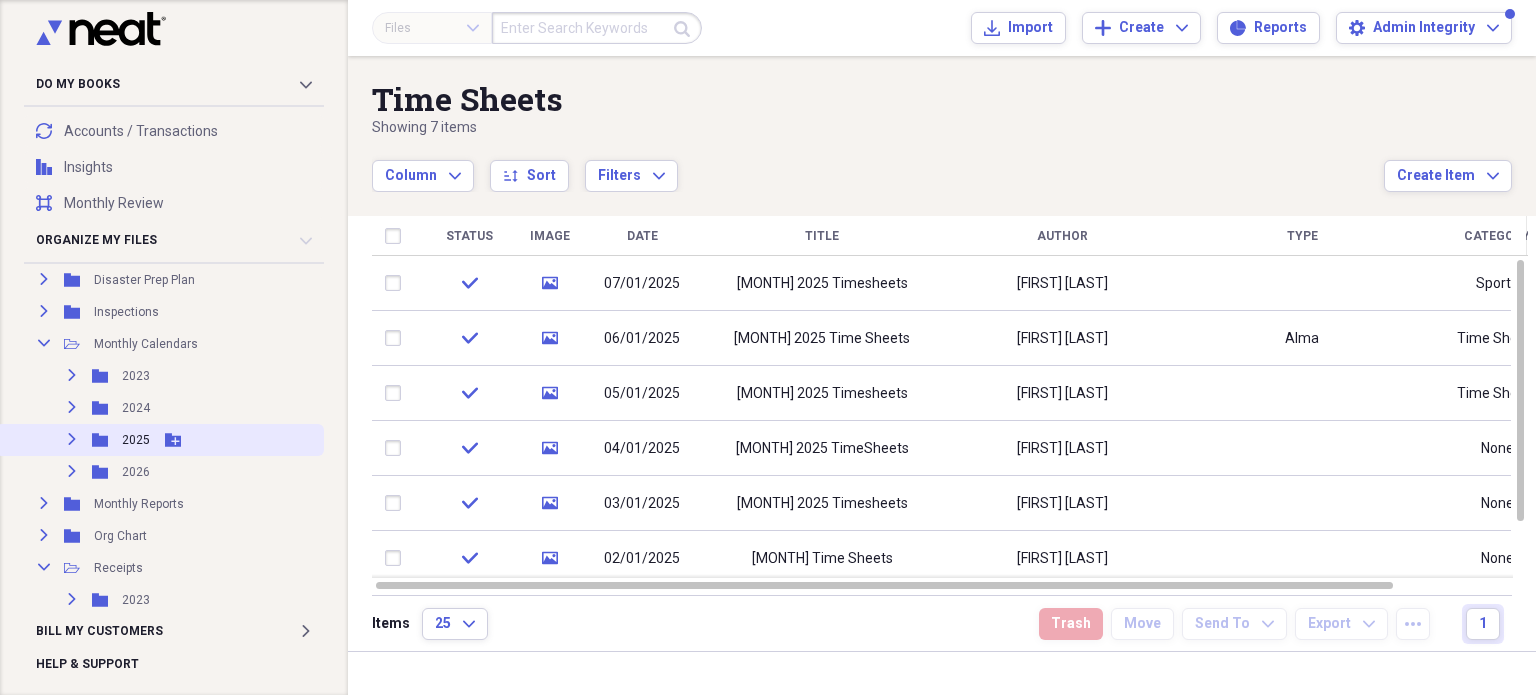 click 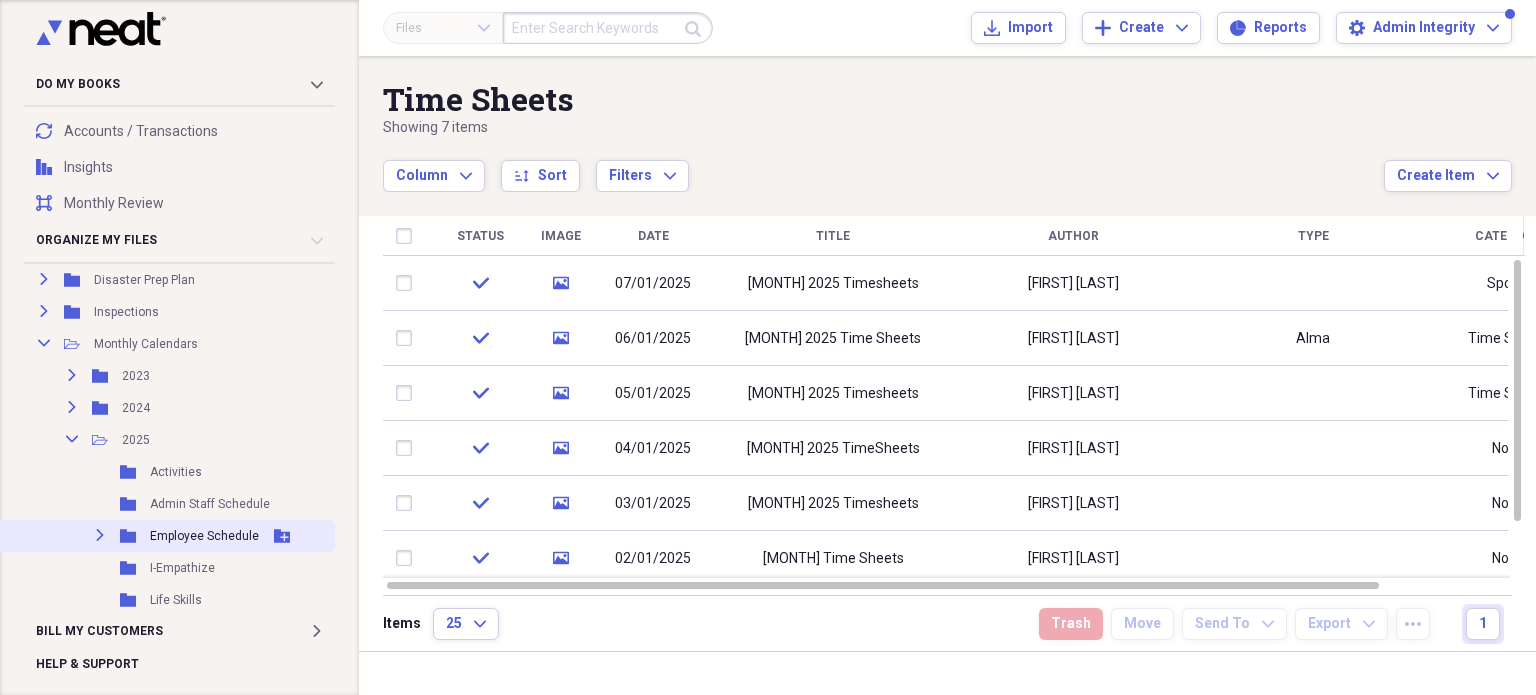 click on "Employee Schedule" at bounding box center (204, 536) 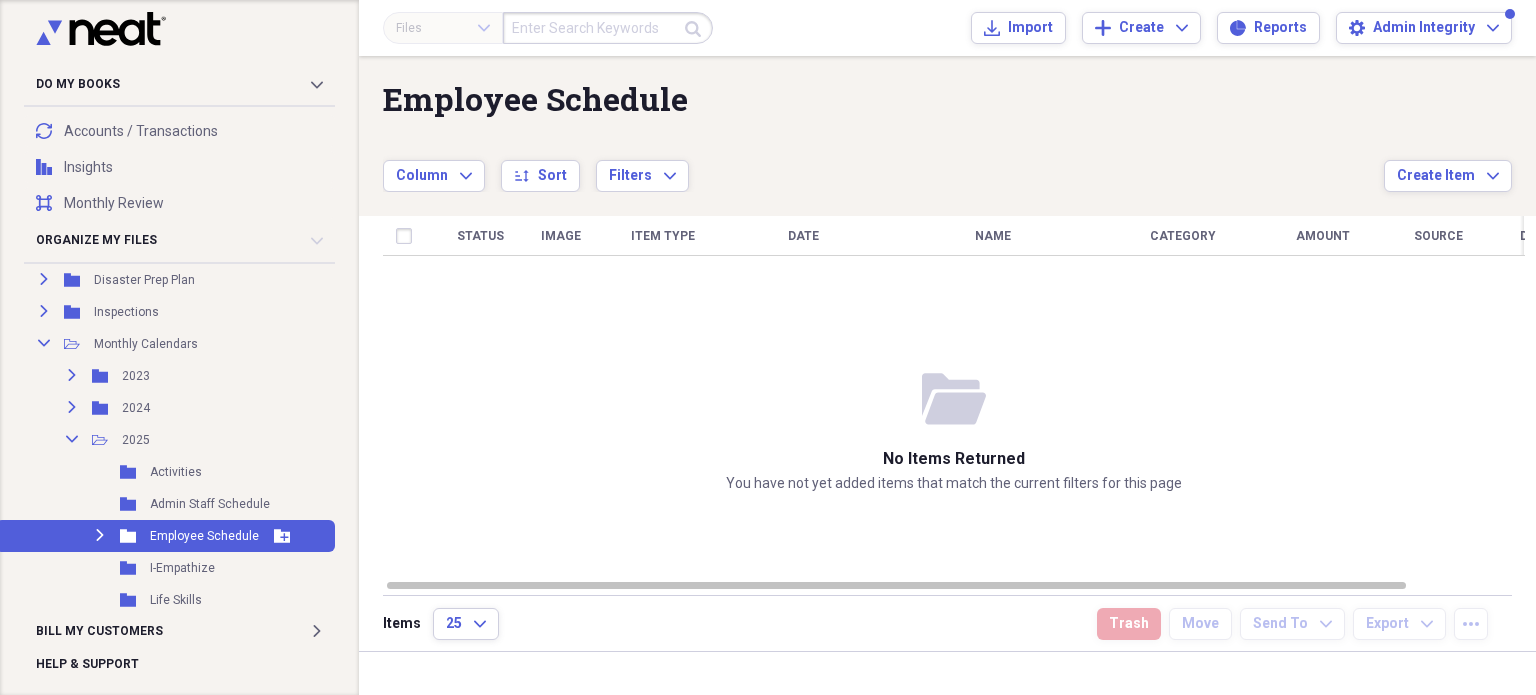 click 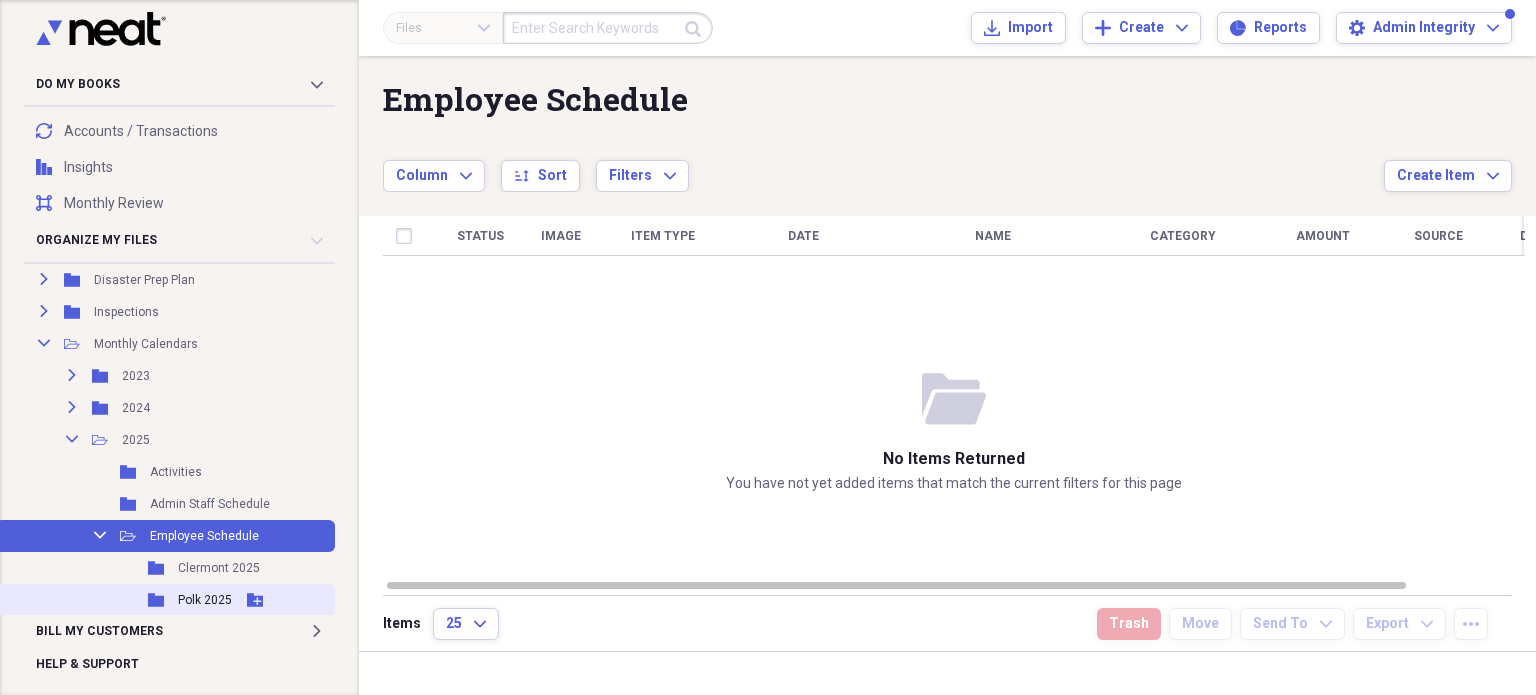 click 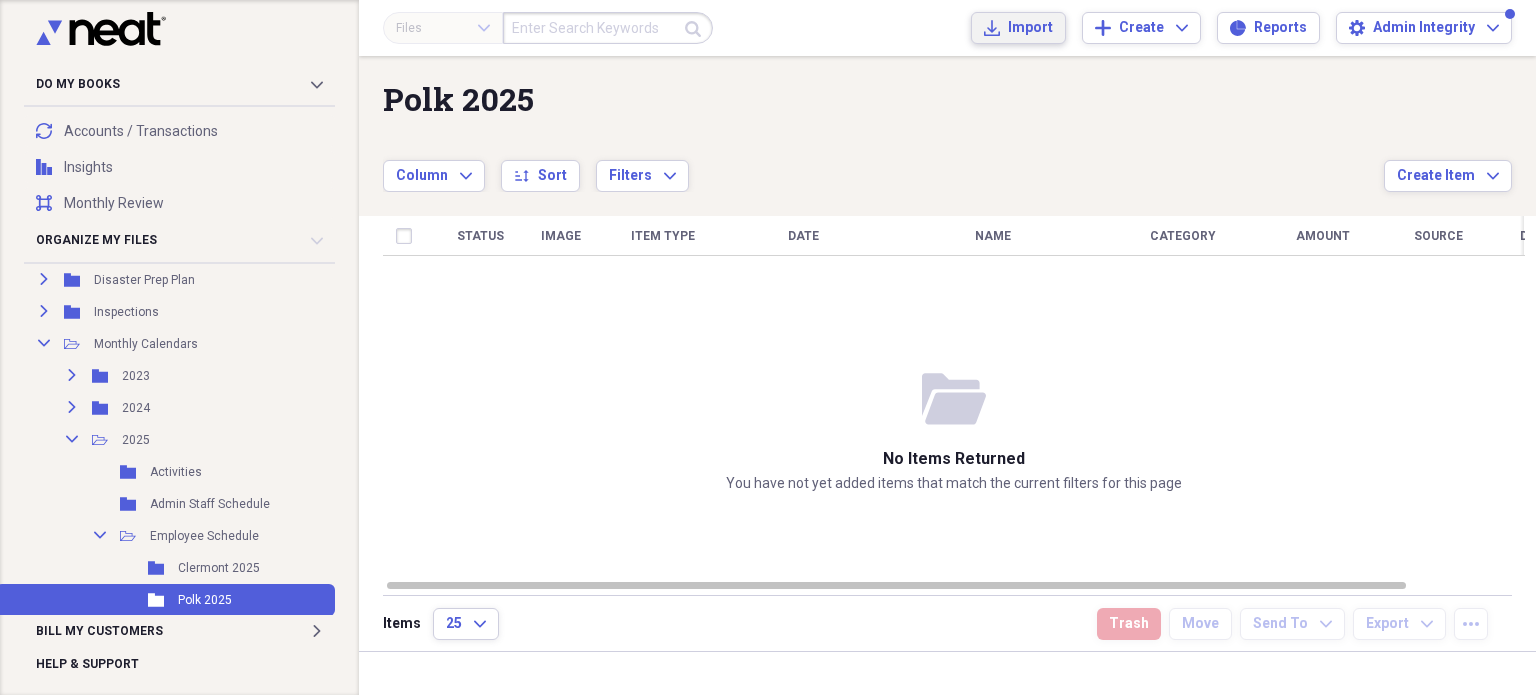 click on "Import Import" at bounding box center (1018, 28) 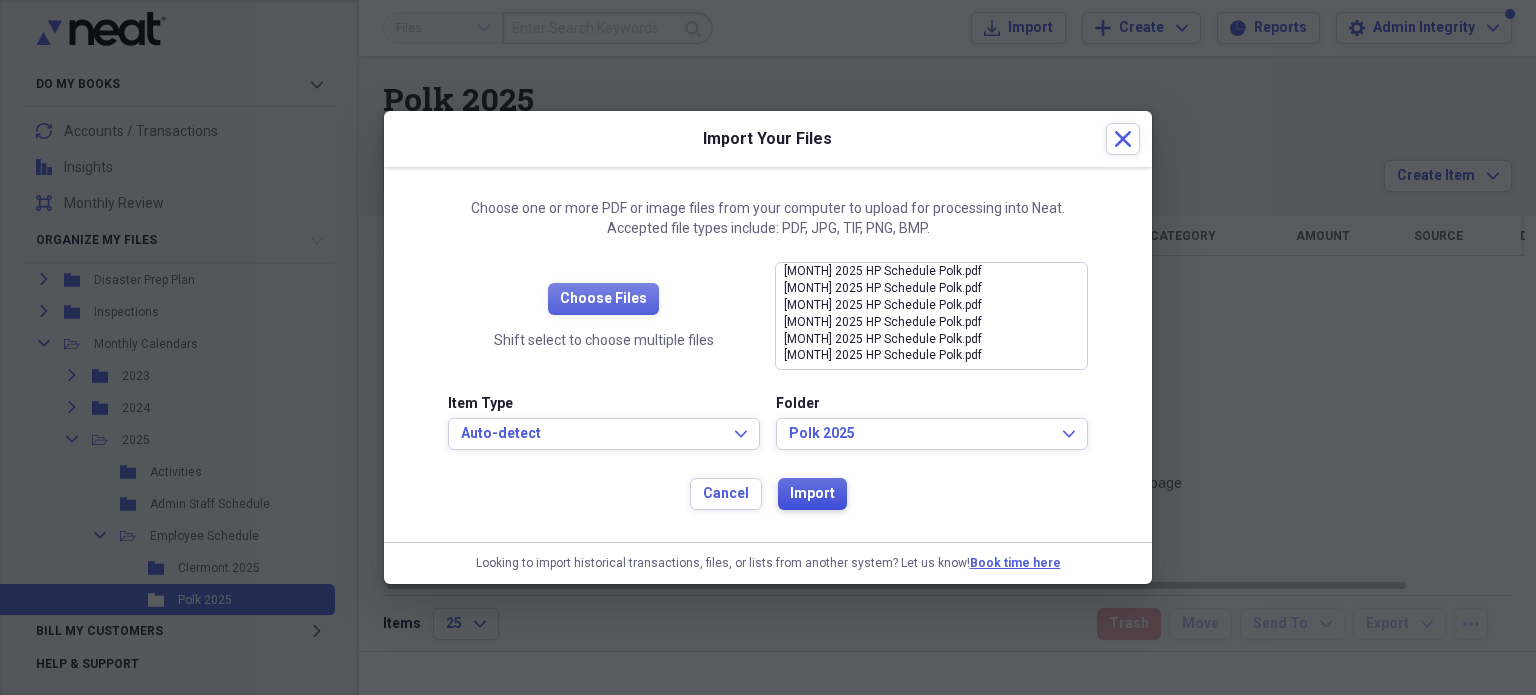 click on "Import" at bounding box center [812, 494] 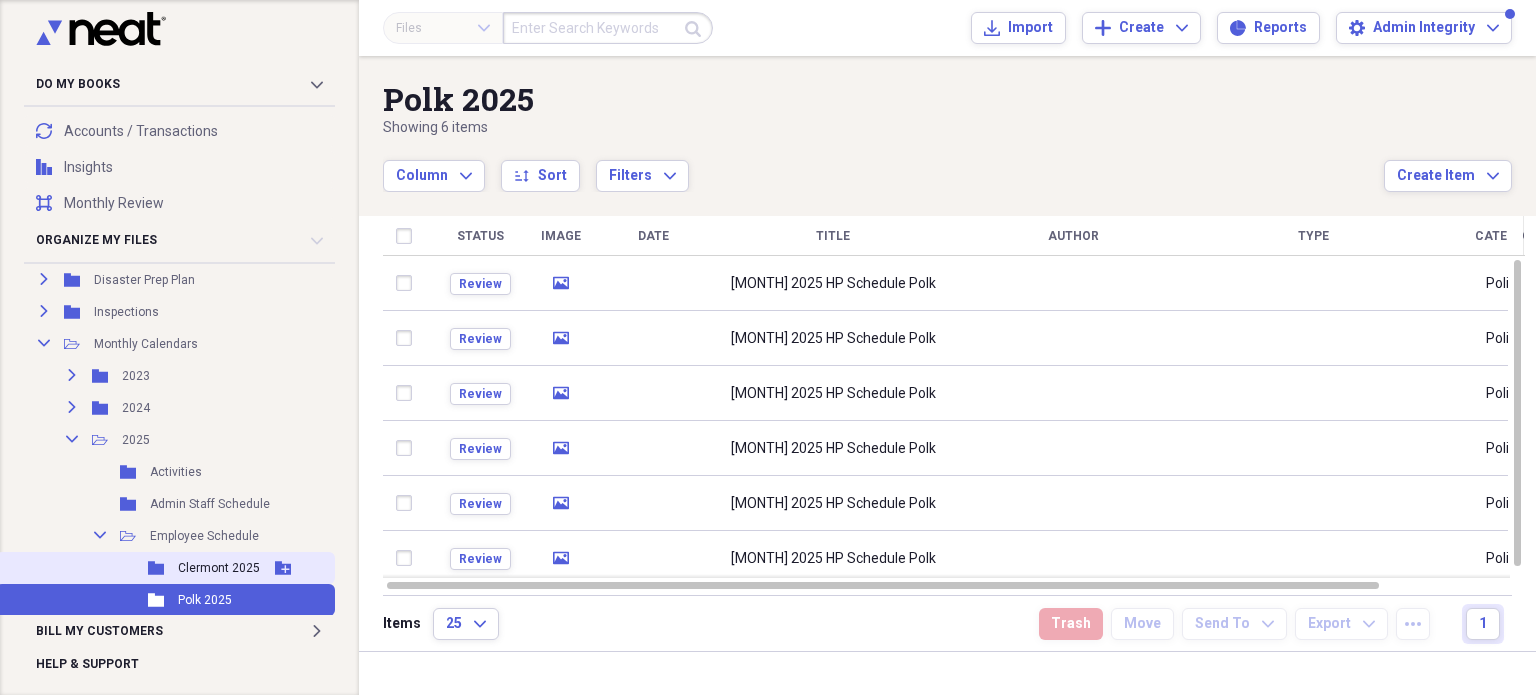 click on "Clermont 2025" at bounding box center [219, 568] 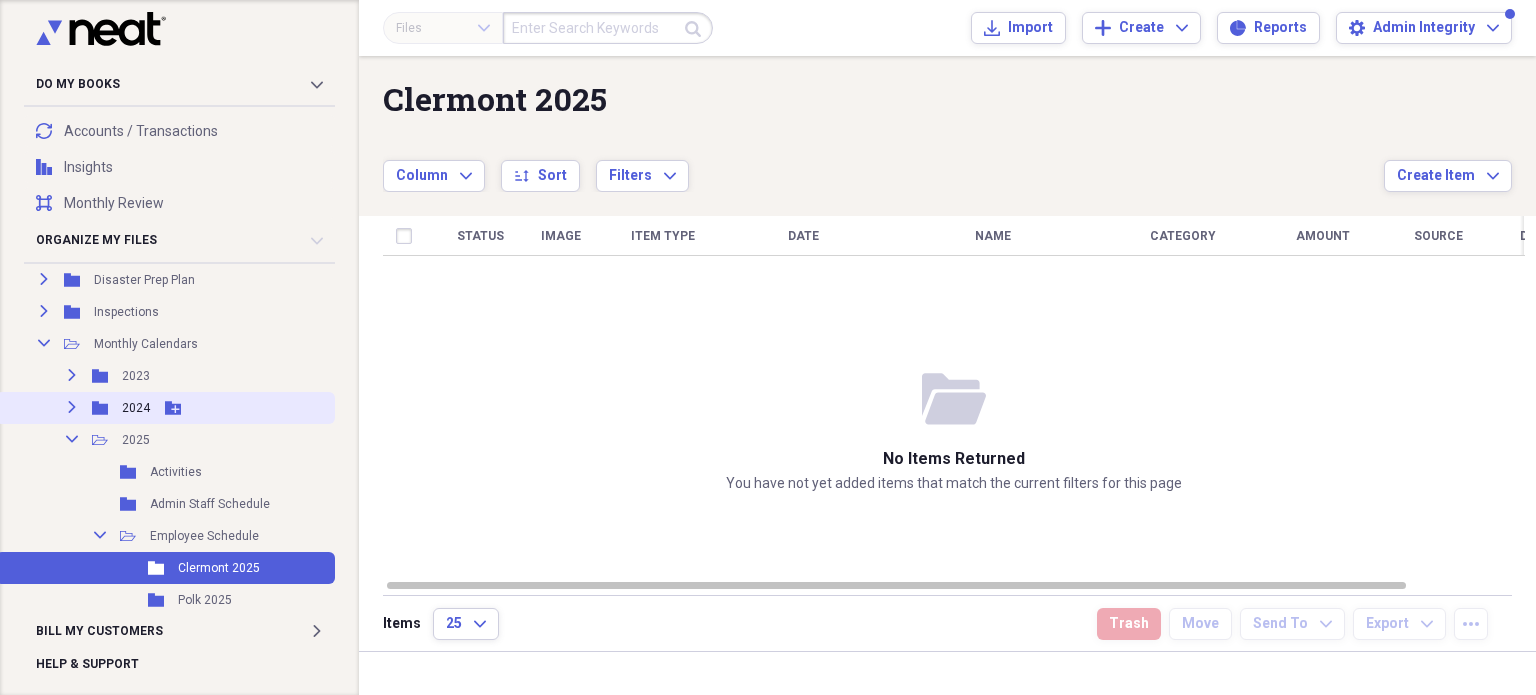 click on "2024" at bounding box center (136, 408) 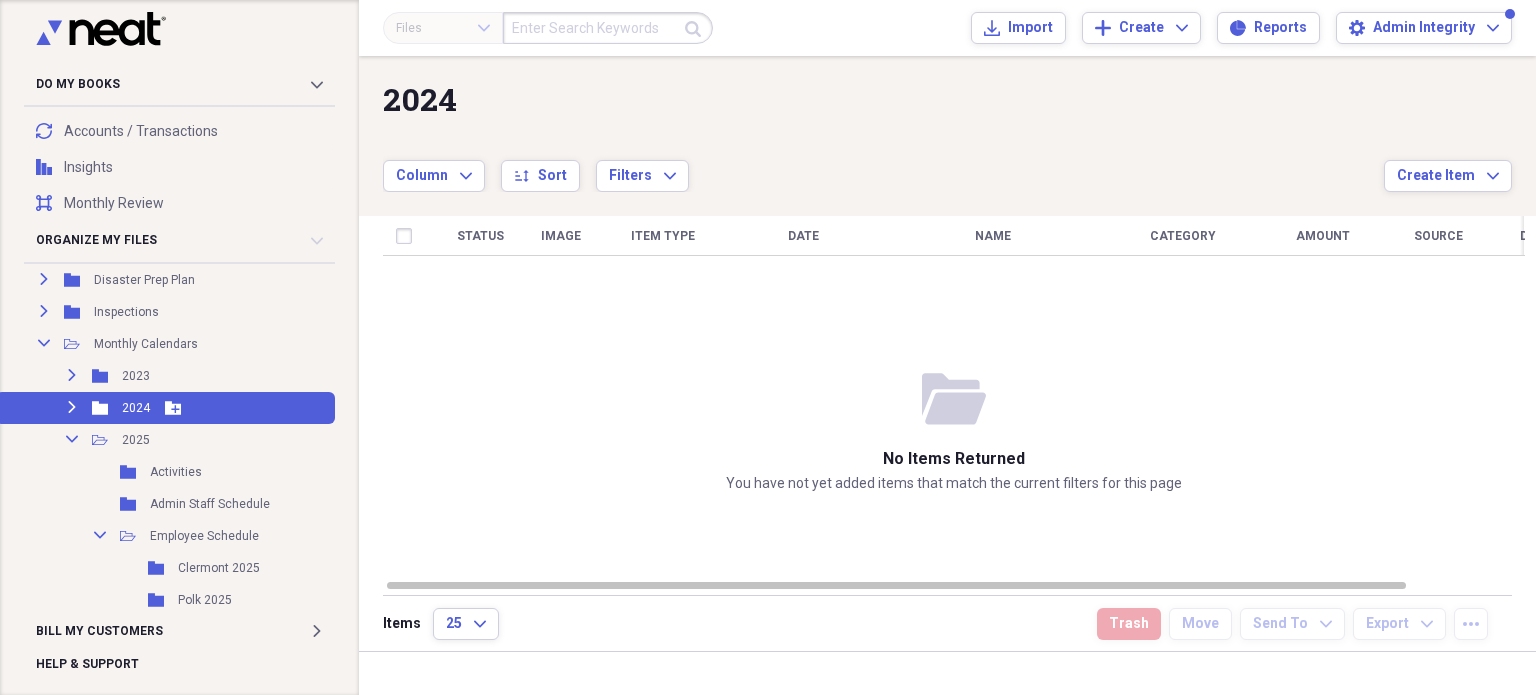 click on "Expand" 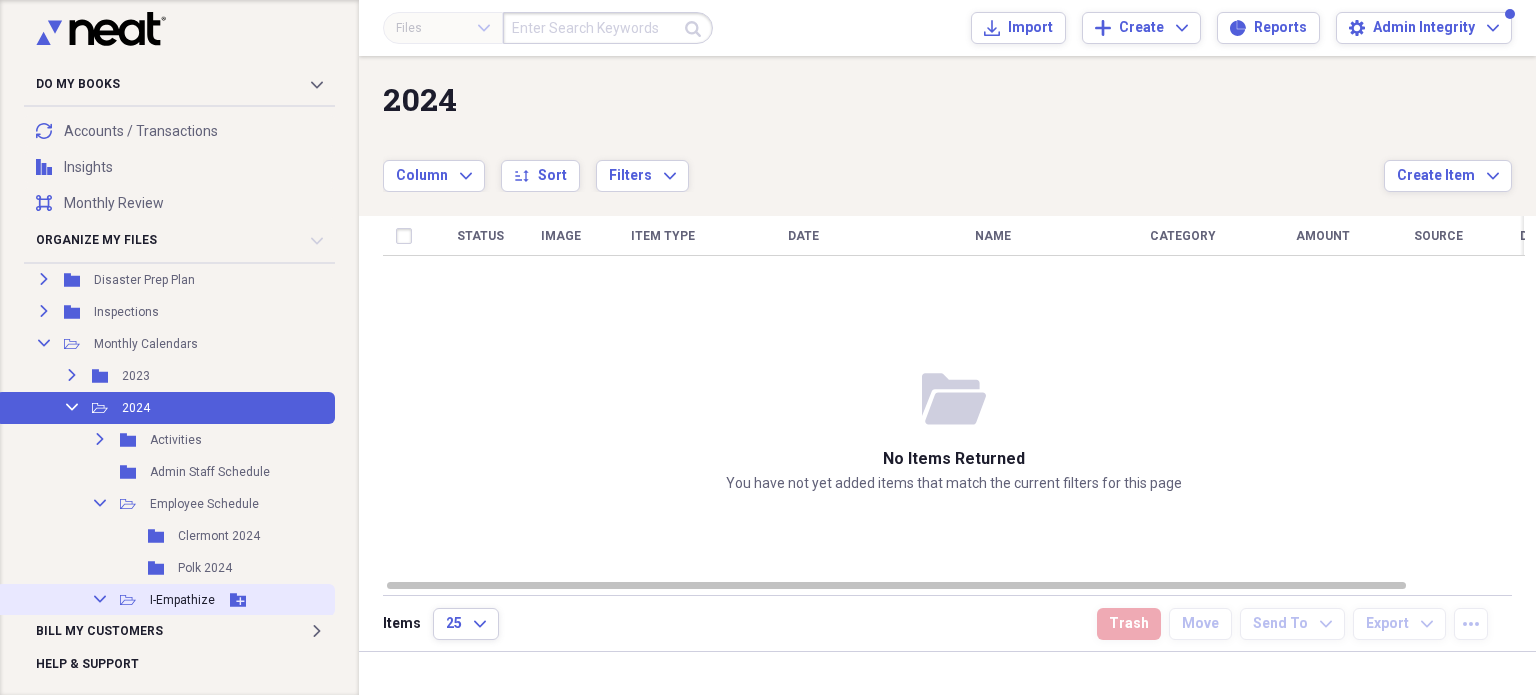 scroll, scrollTop: 300, scrollLeft: 0, axis: vertical 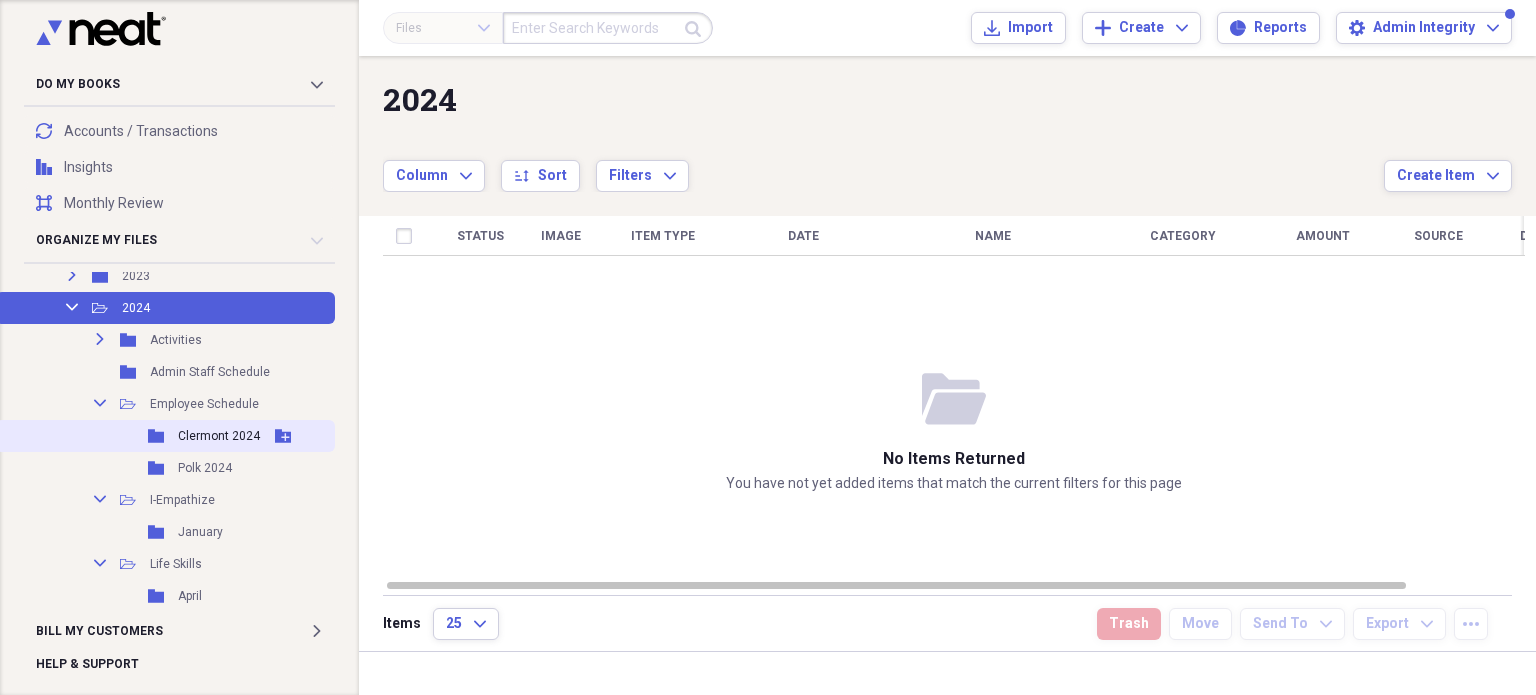 click 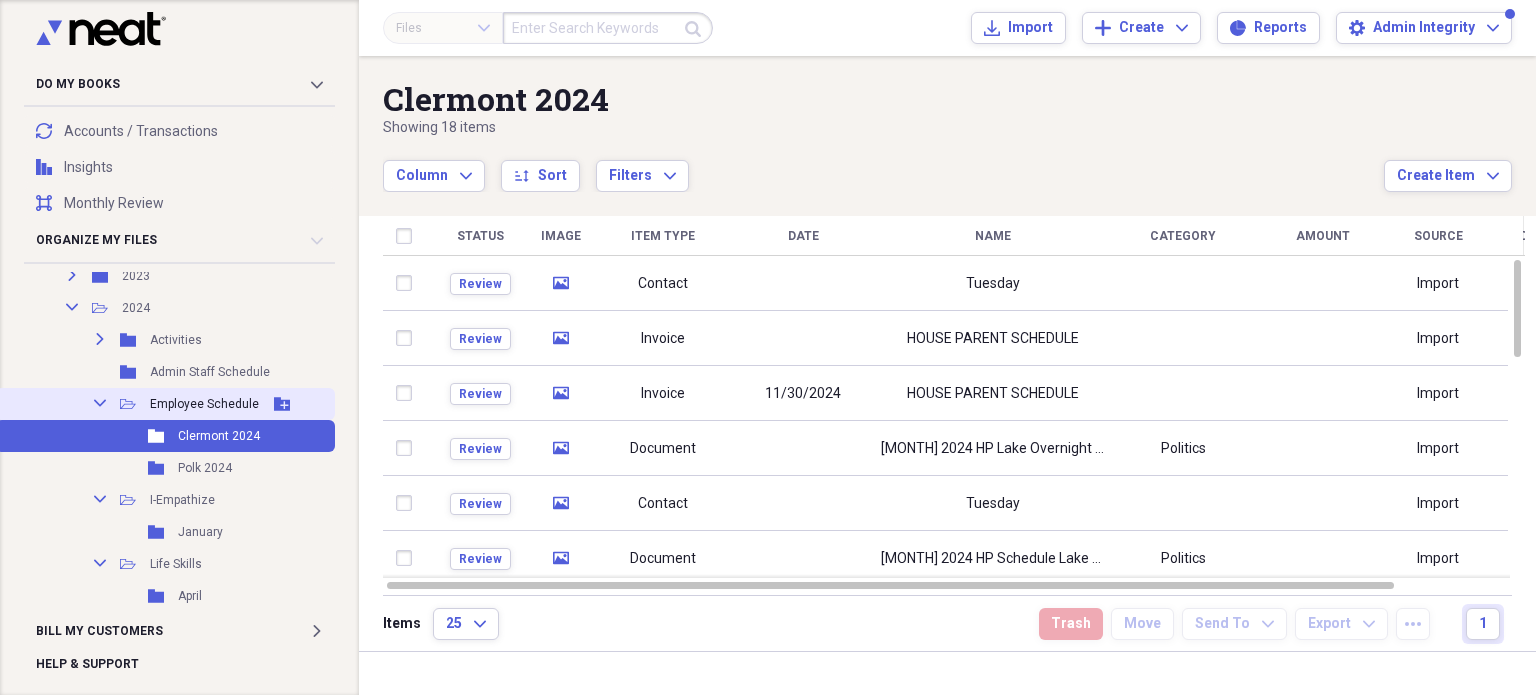 click on "Collapse" at bounding box center (100, 403) 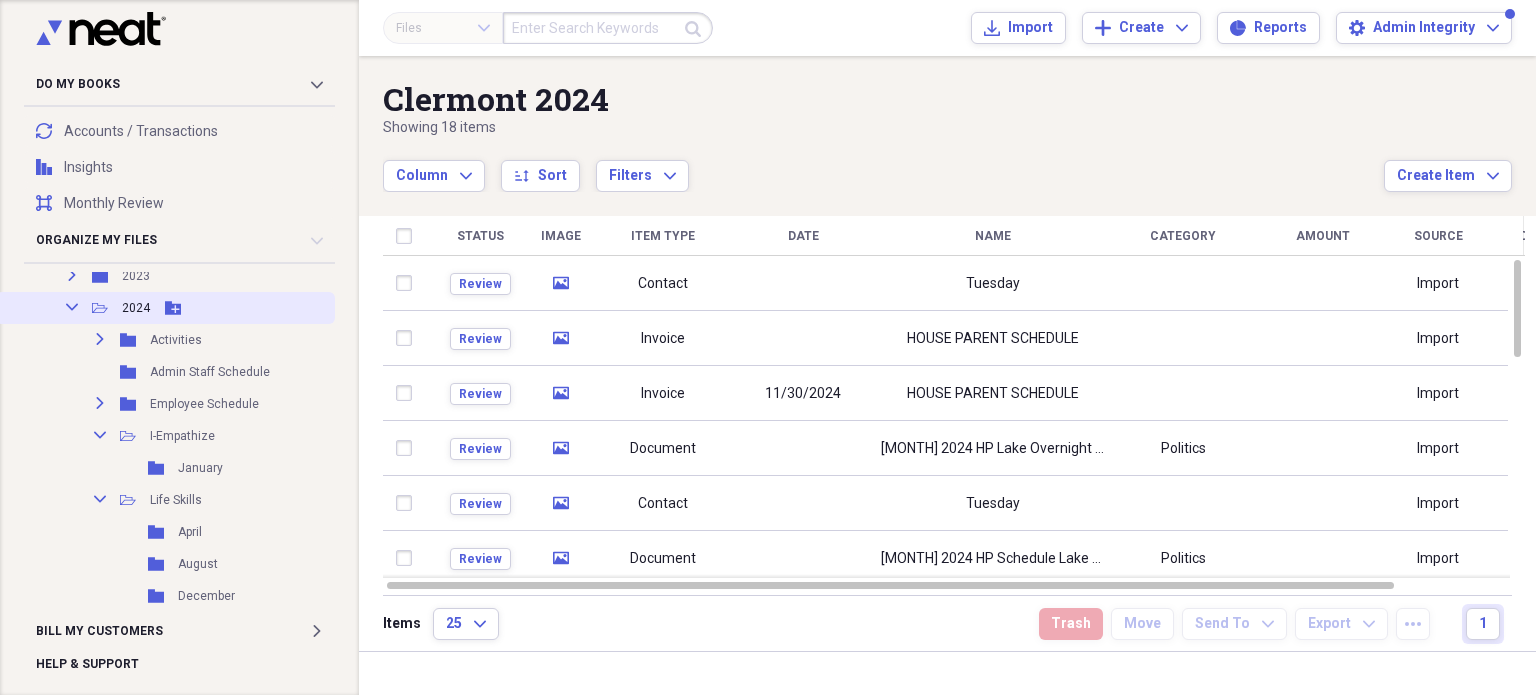 click on "Collapse" 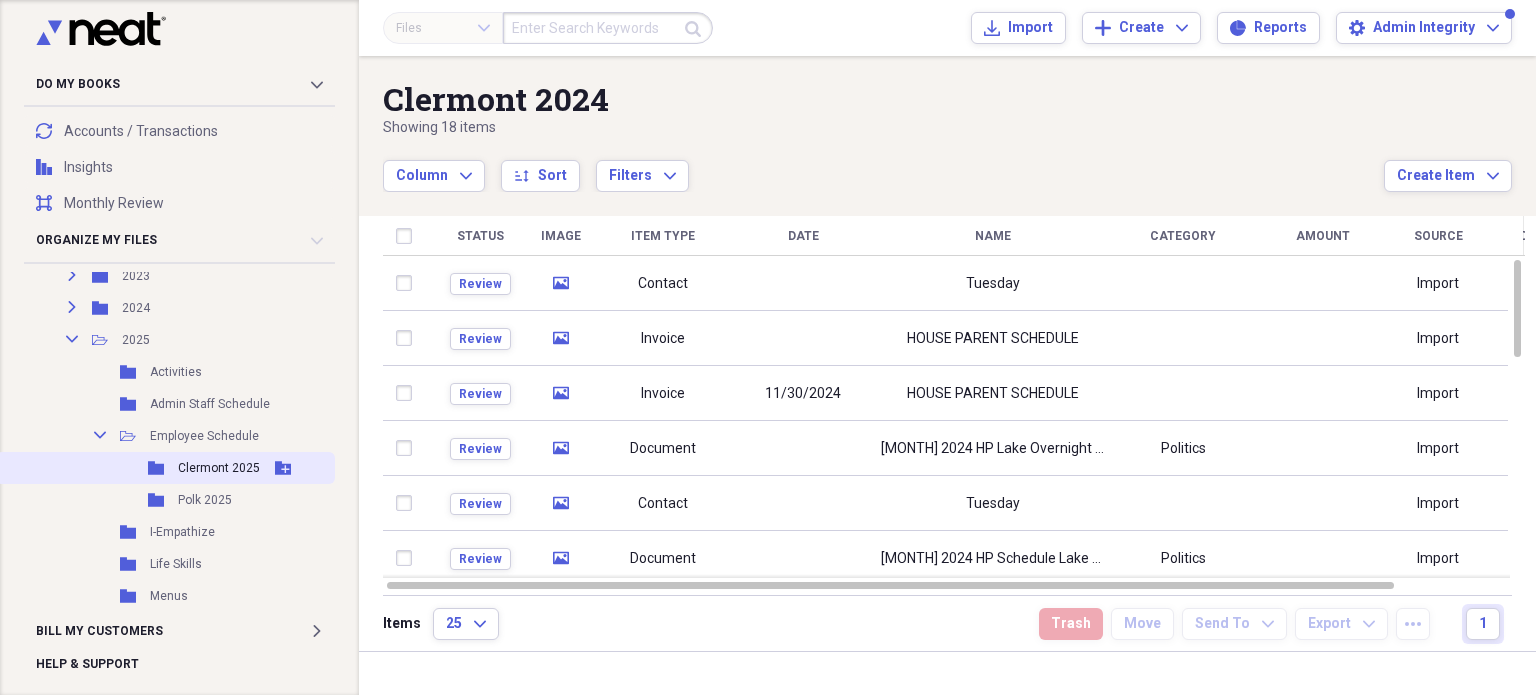 click 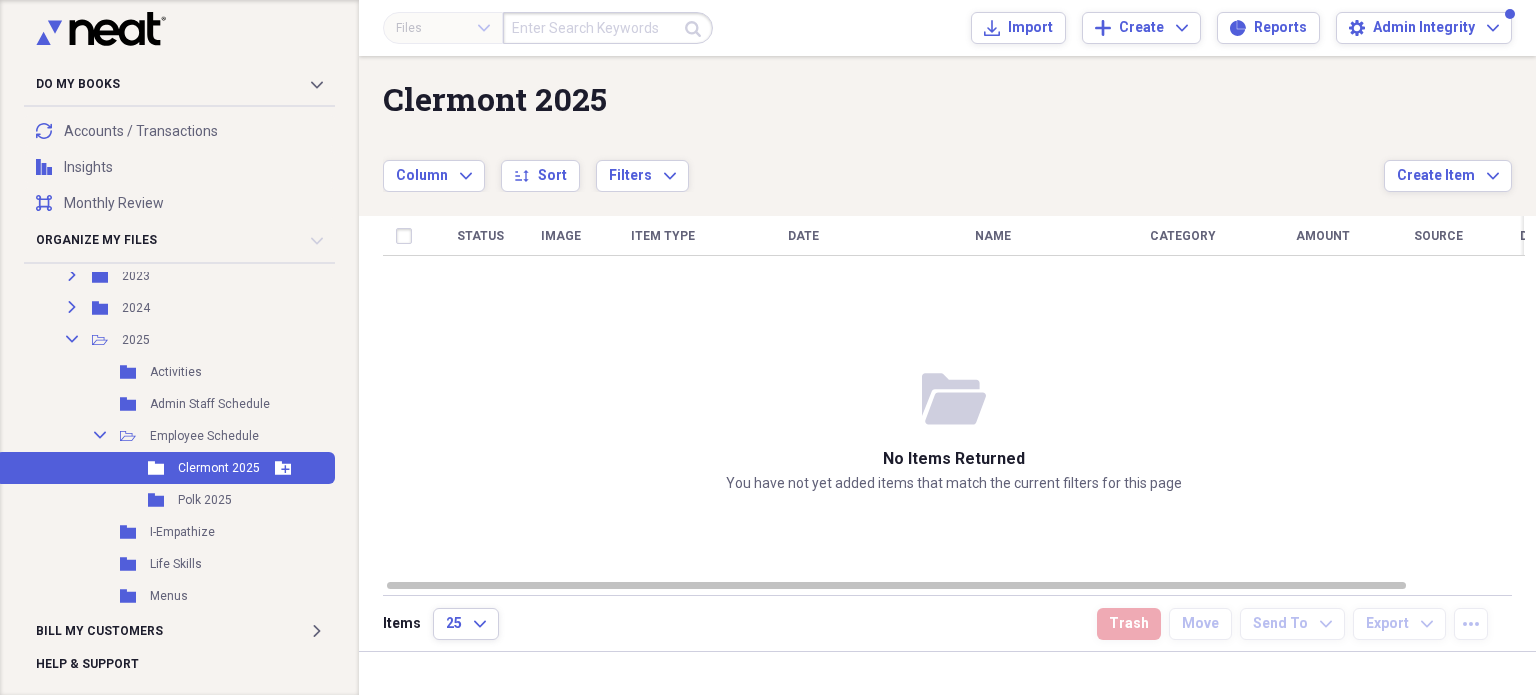 click on "Folder Clermont 2025 Add Folder" at bounding box center [165, 468] 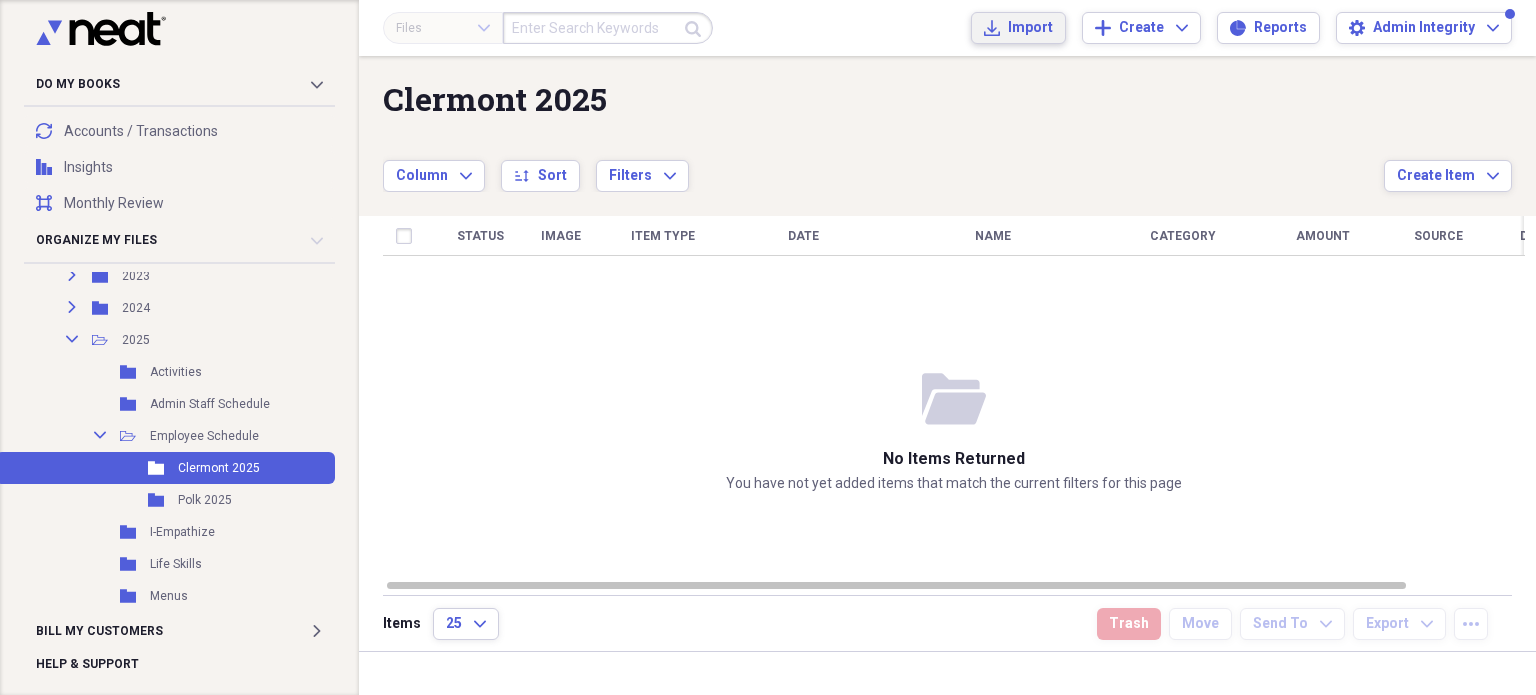 click on "Import" at bounding box center [1030, 28] 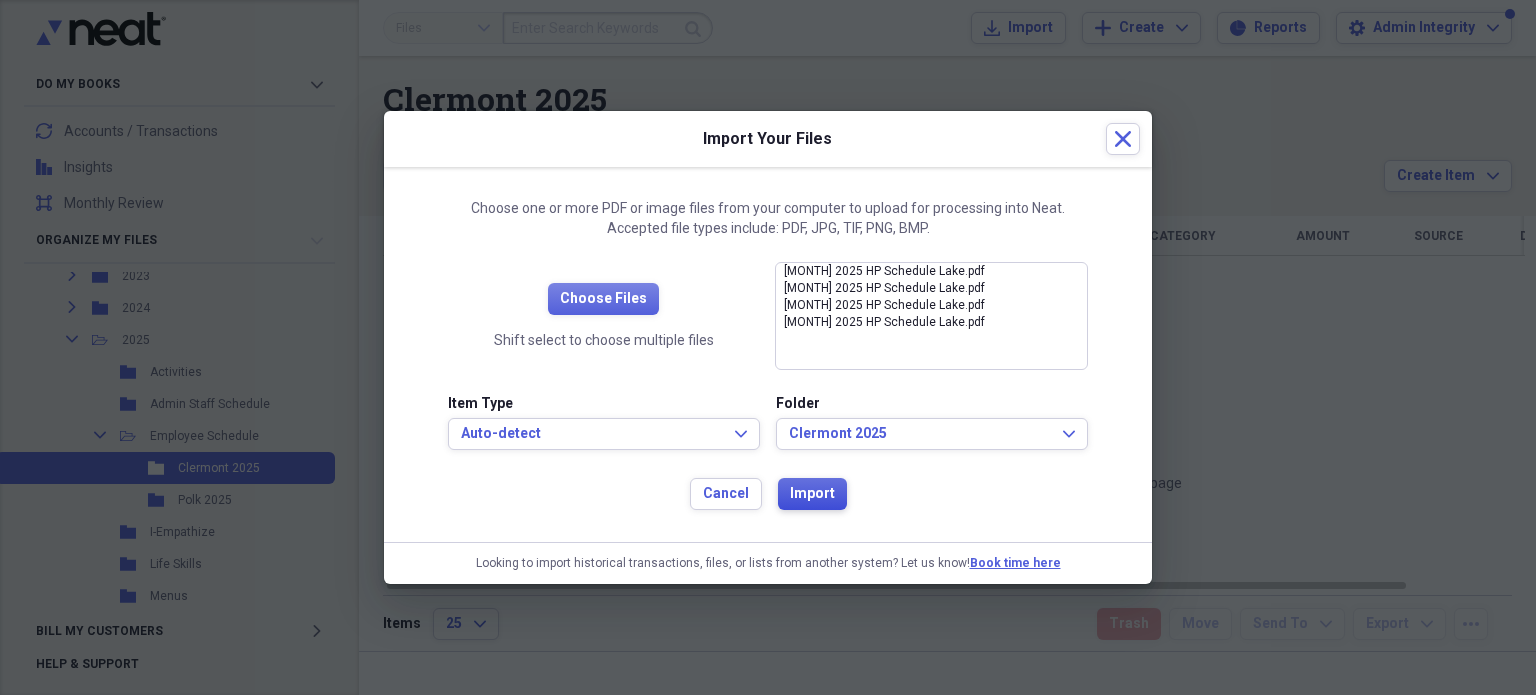 click on "Import" at bounding box center (812, 494) 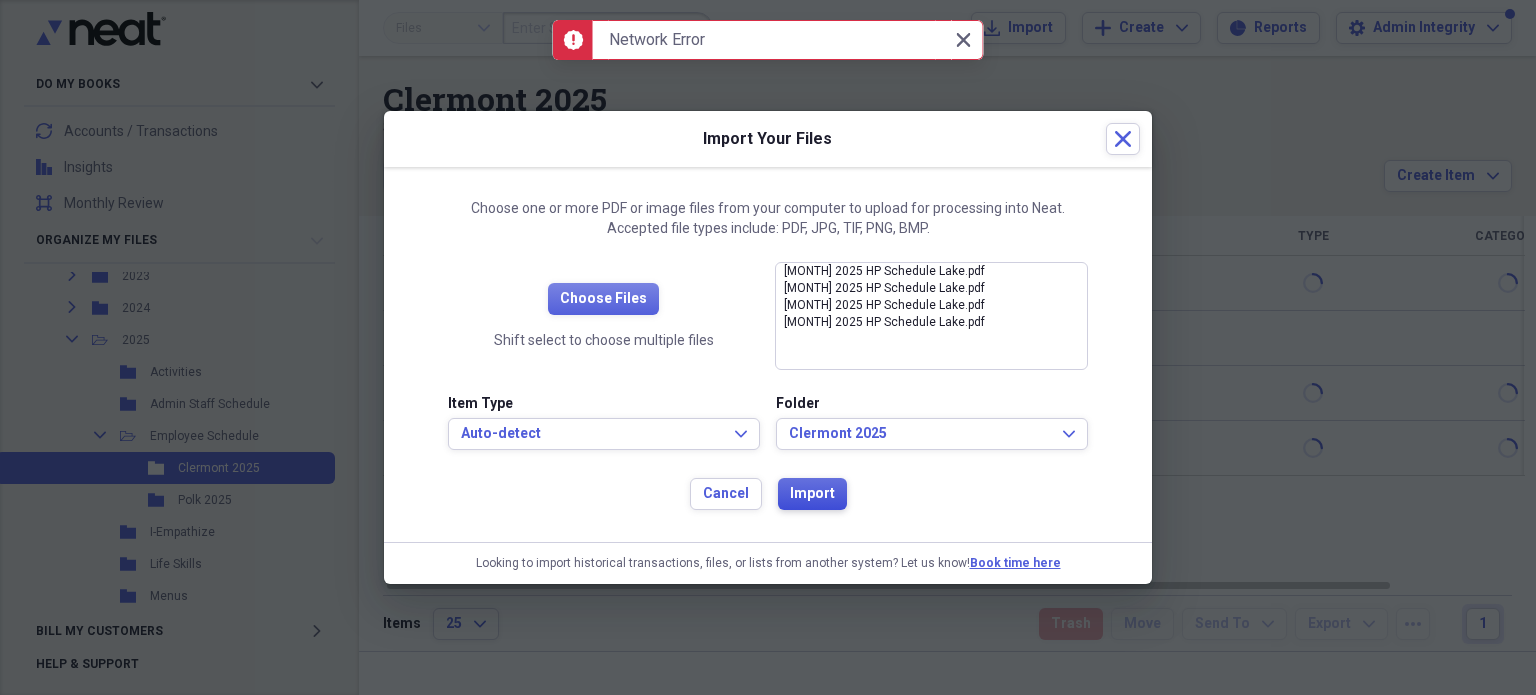 click on "Import" at bounding box center (812, 494) 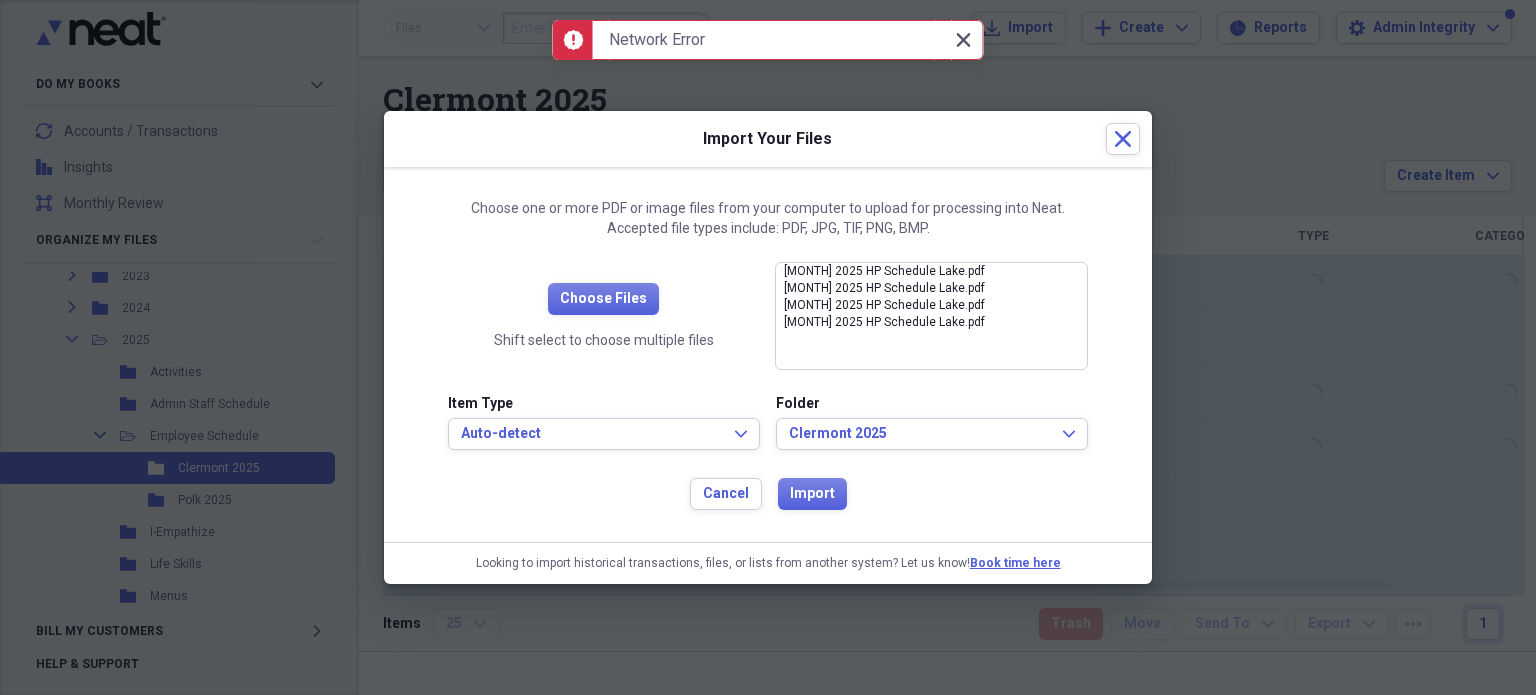 click 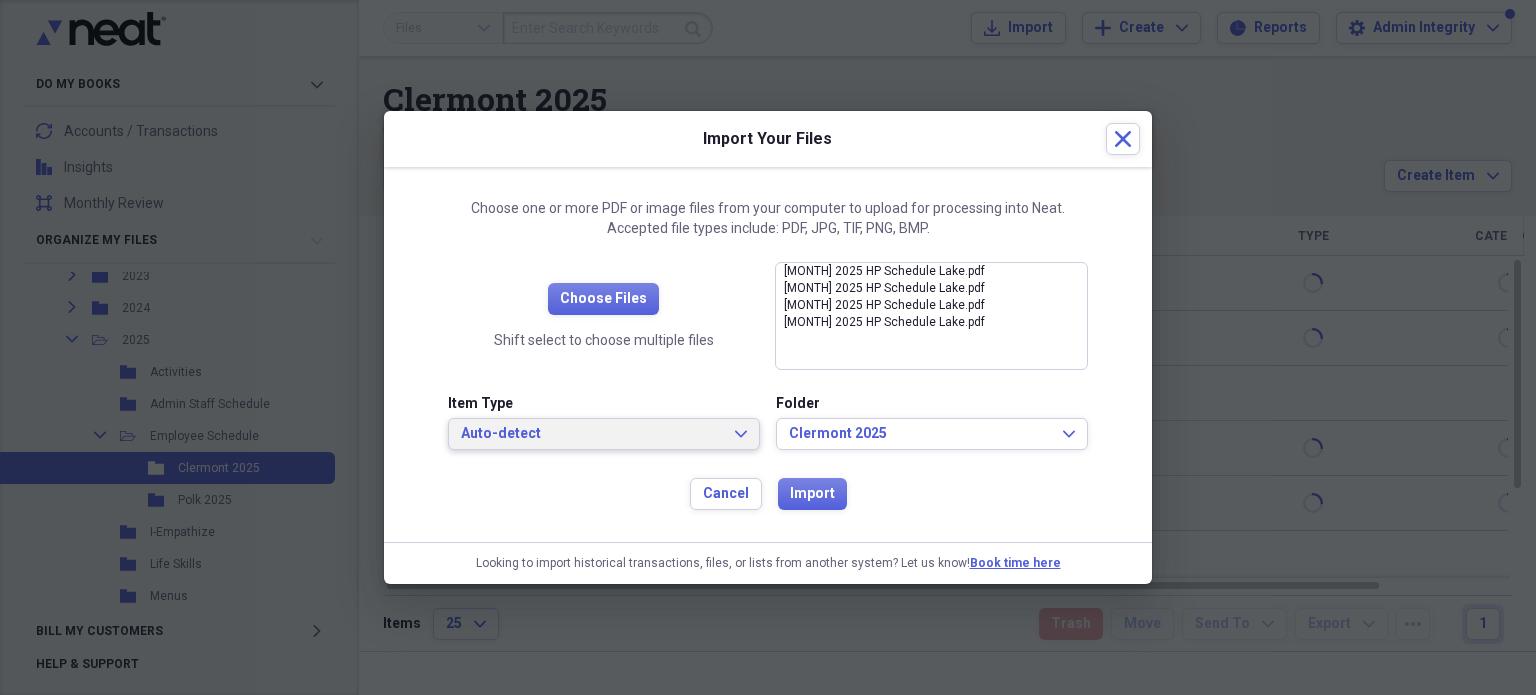 click on "Auto-detect" at bounding box center (592, 434) 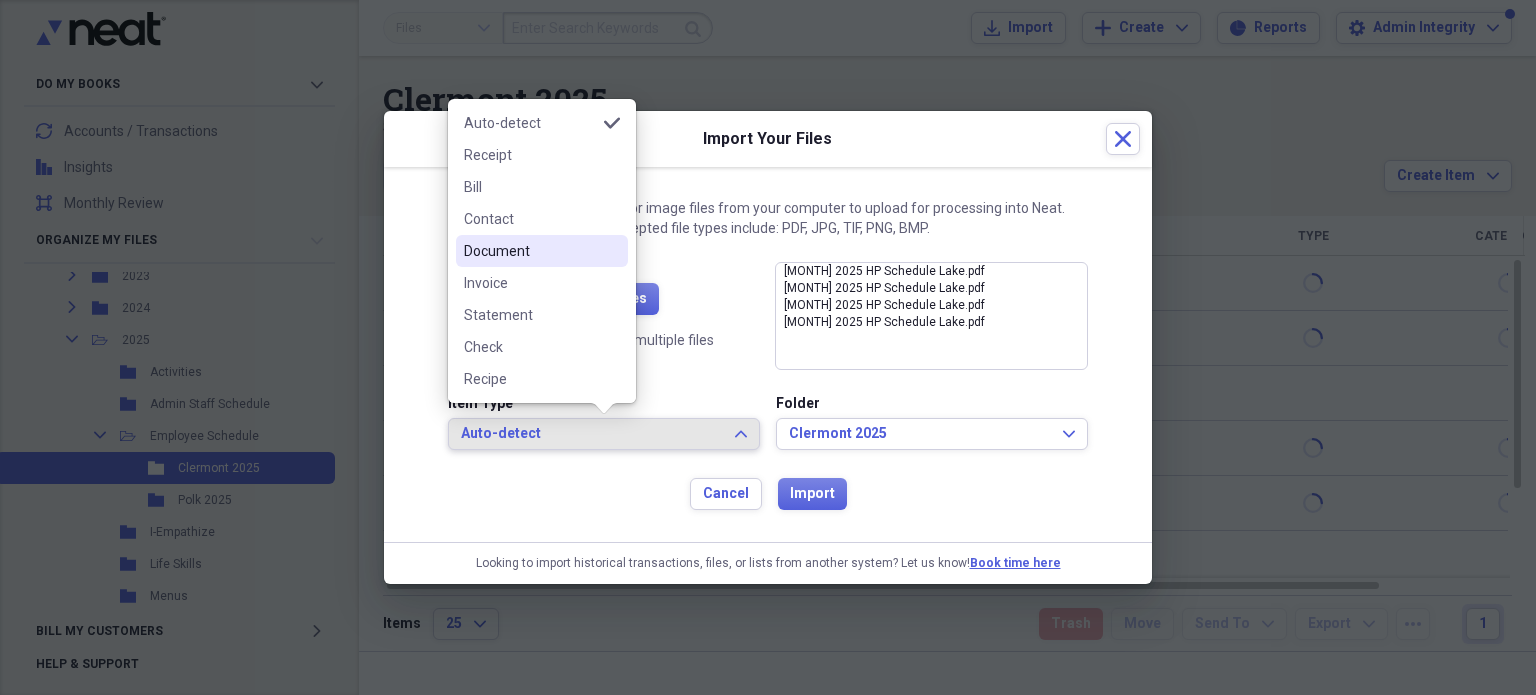 click on "Document" at bounding box center [530, 251] 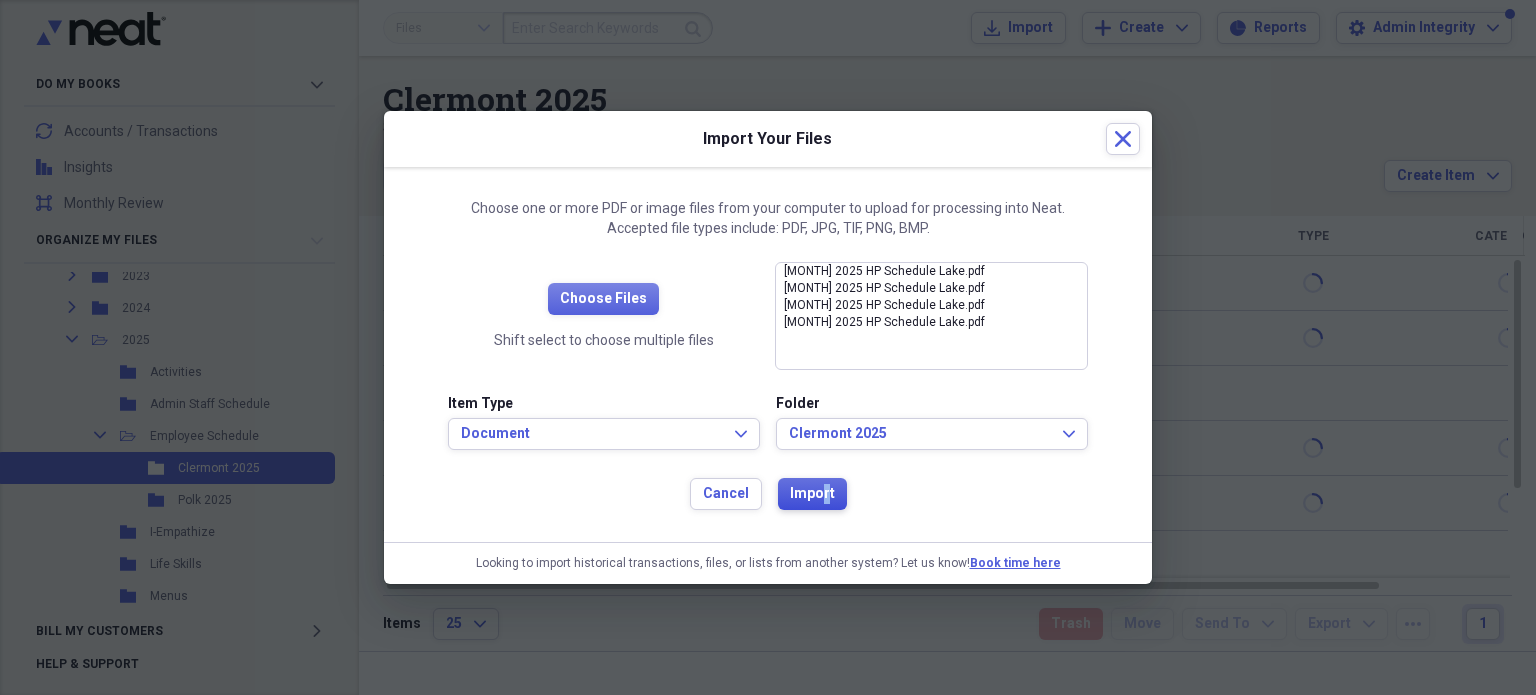 click on "Import" at bounding box center [812, 494] 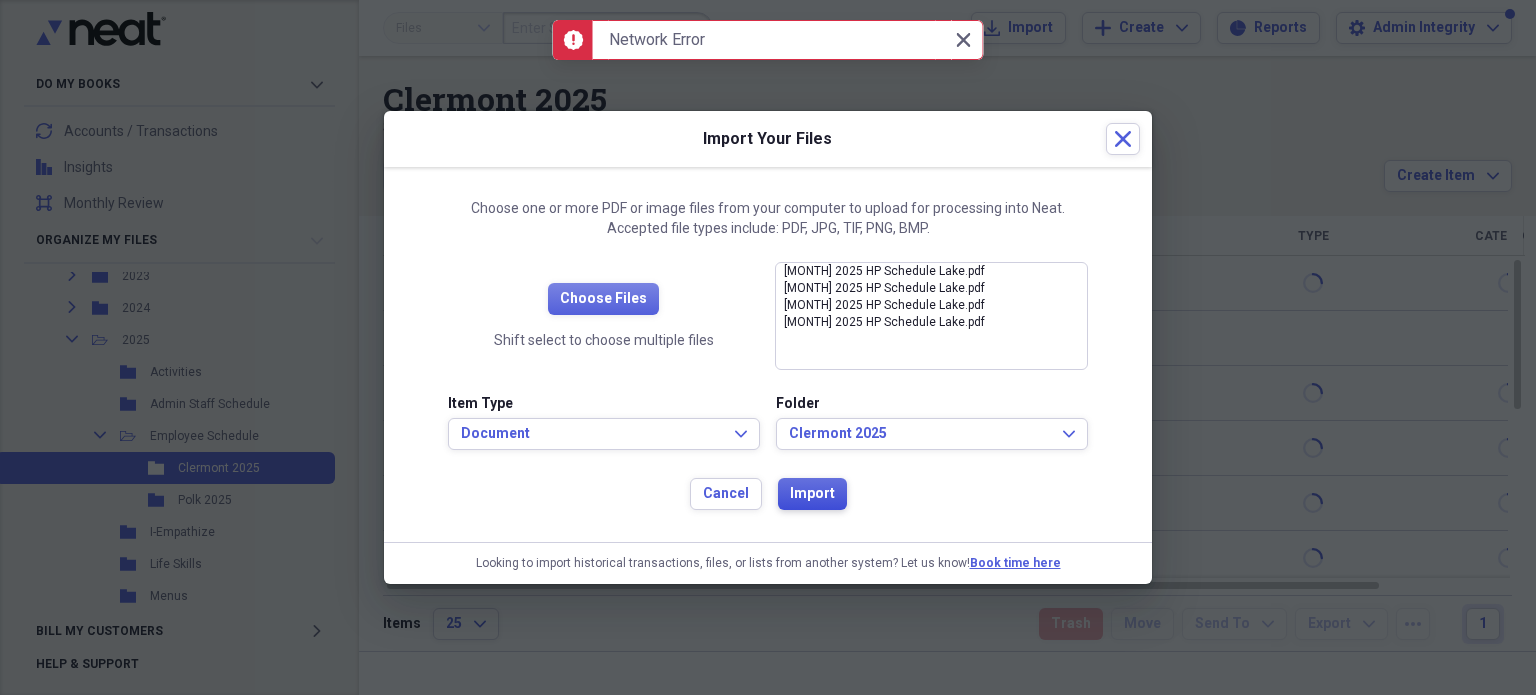 click on "Import" at bounding box center (812, 494) 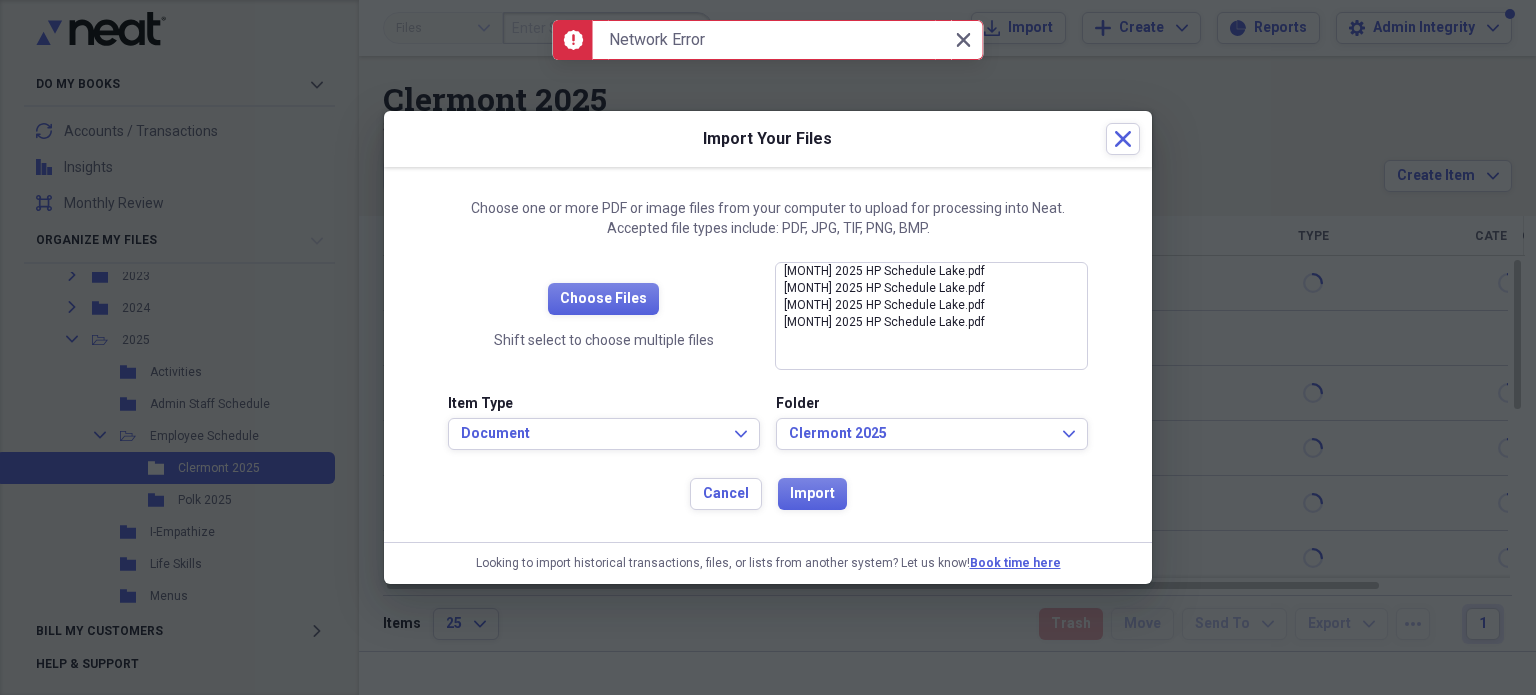 click on "Close Close" at bounding box center (947, 96) 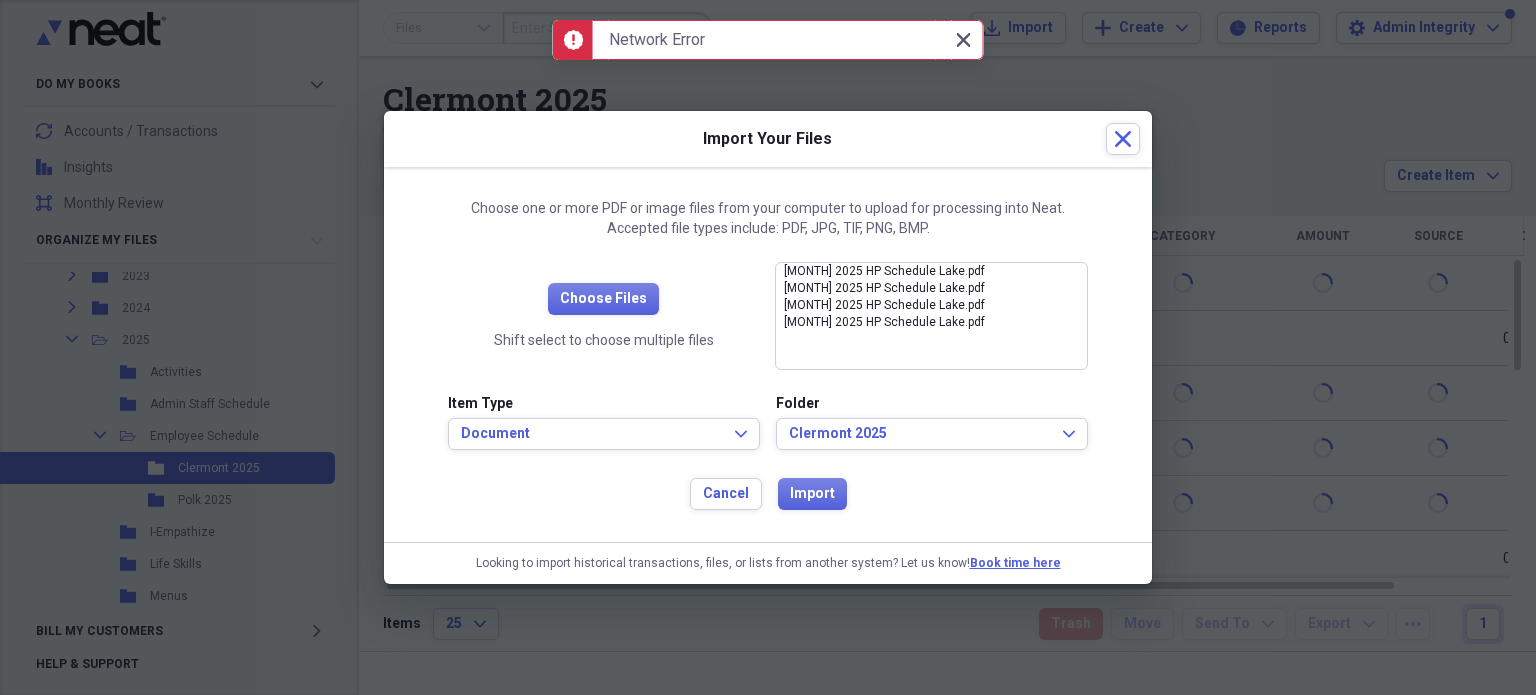 click on "Close" 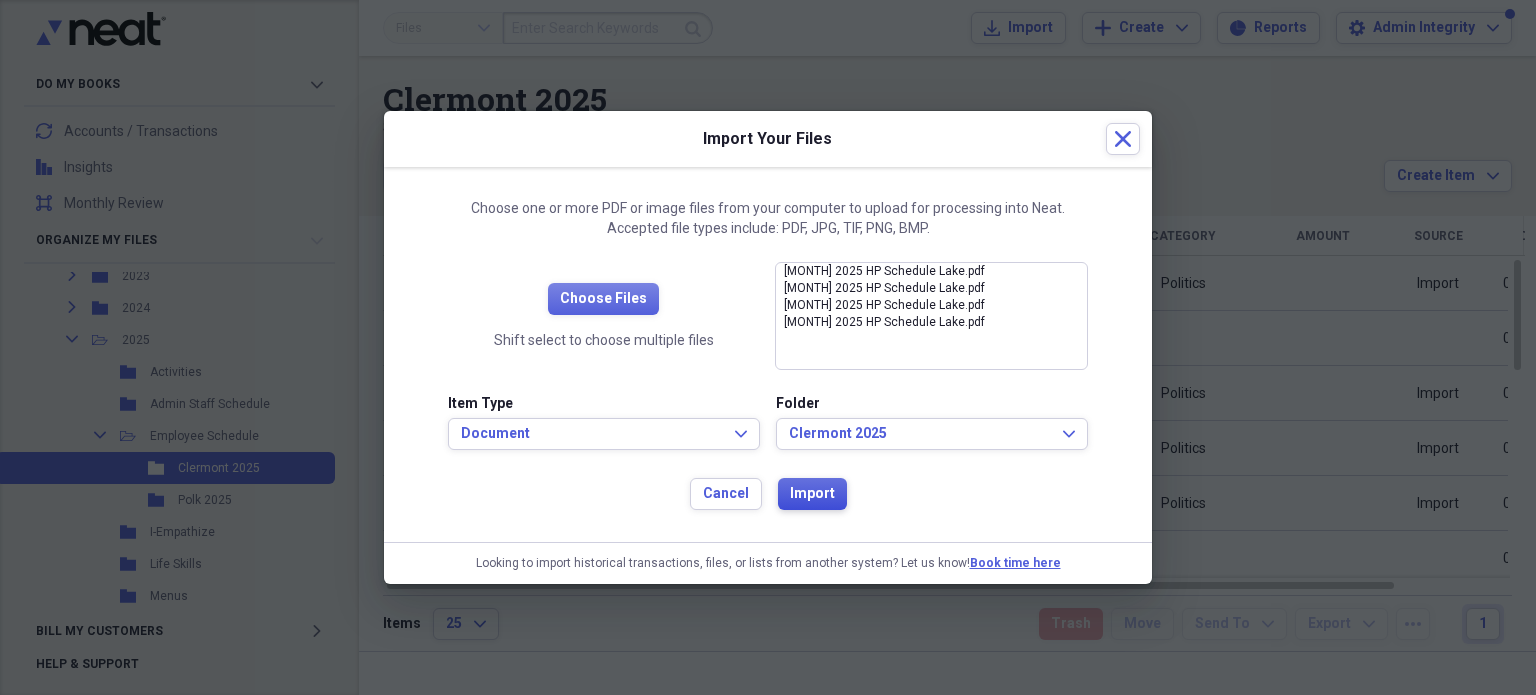click on "Import" at bounding box center (812, 494) 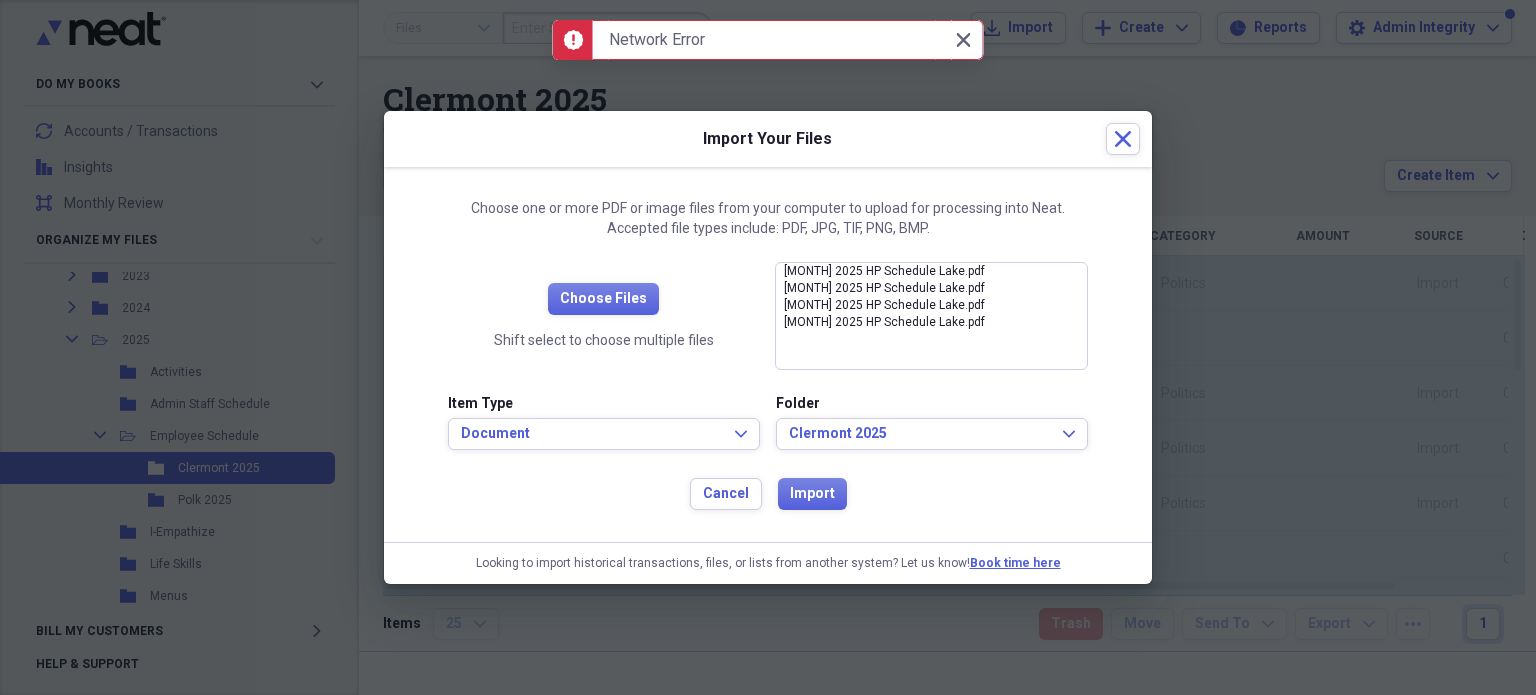 click on "Close Close" at bounding box center (968, 40) 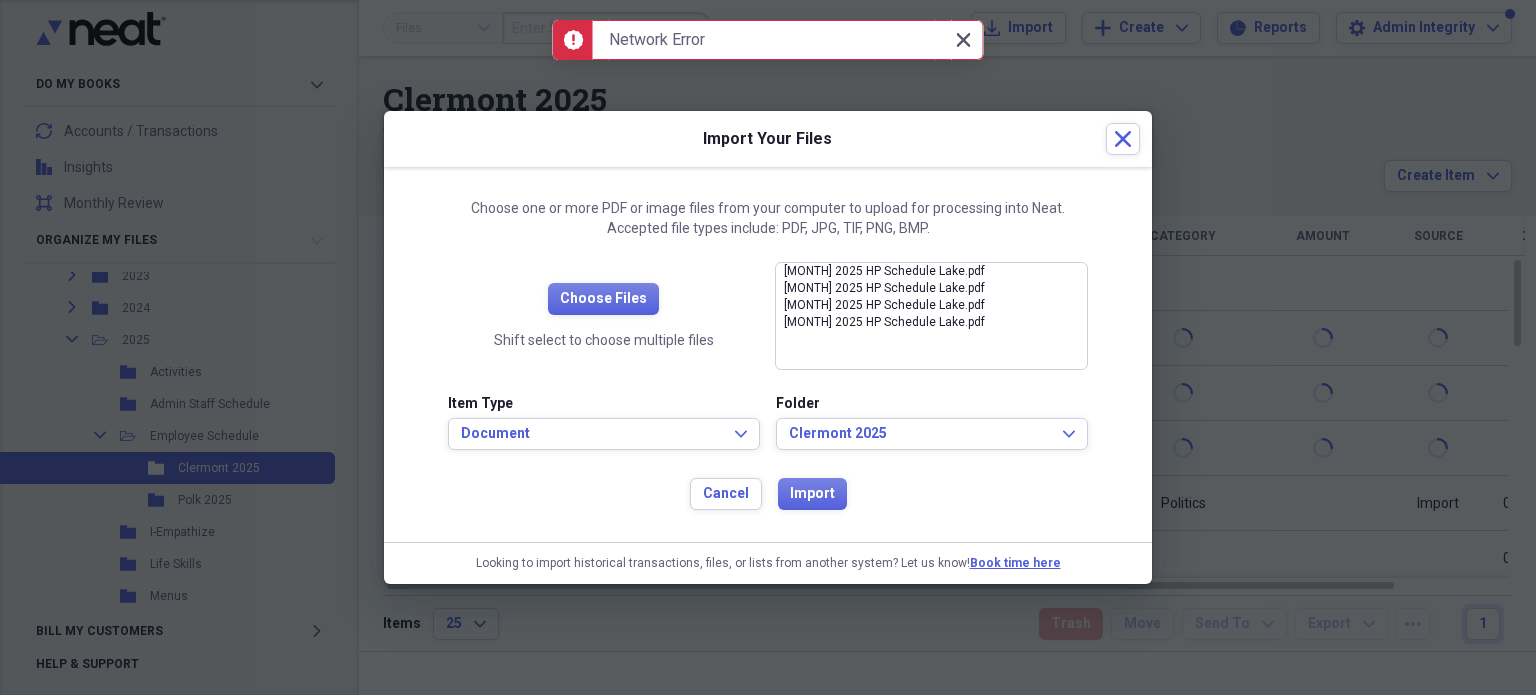 click on "Close" 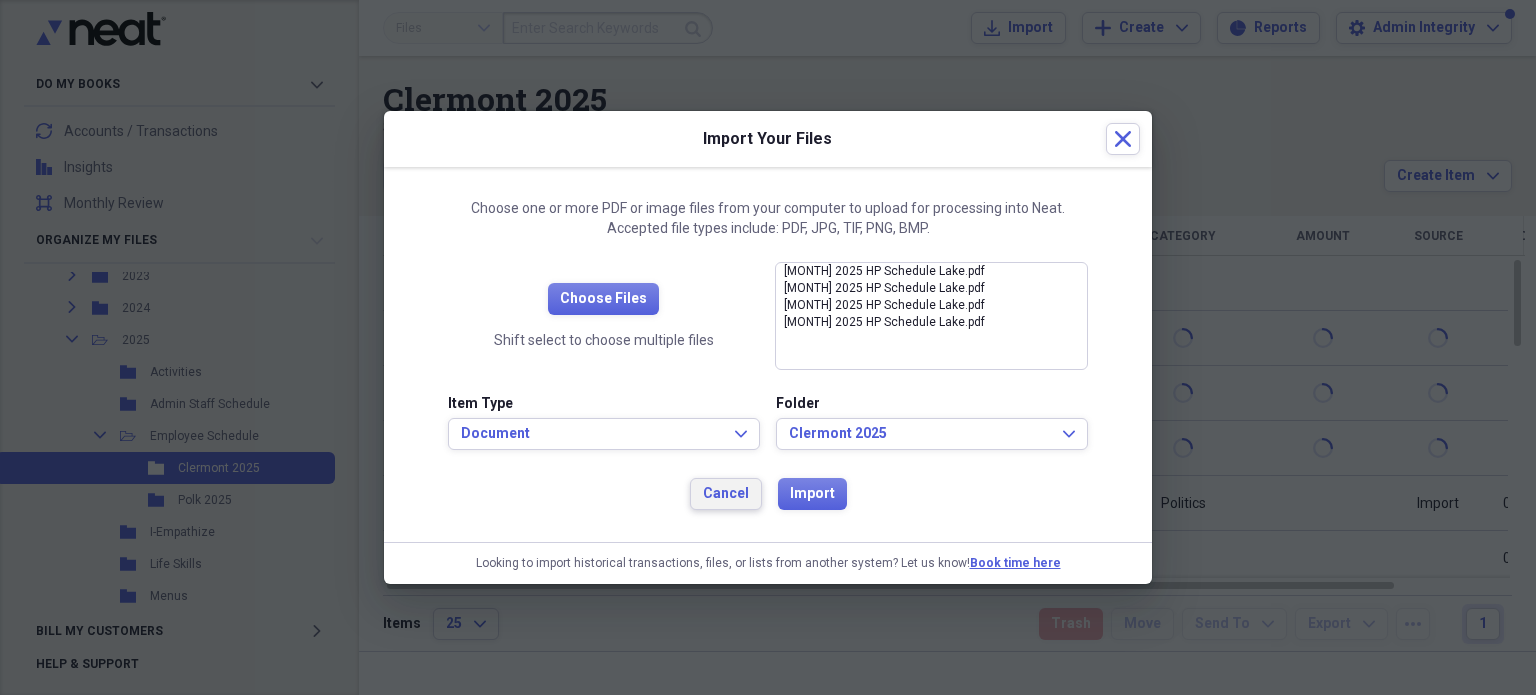 click on "Cancel" at bounding box center [726, 494] 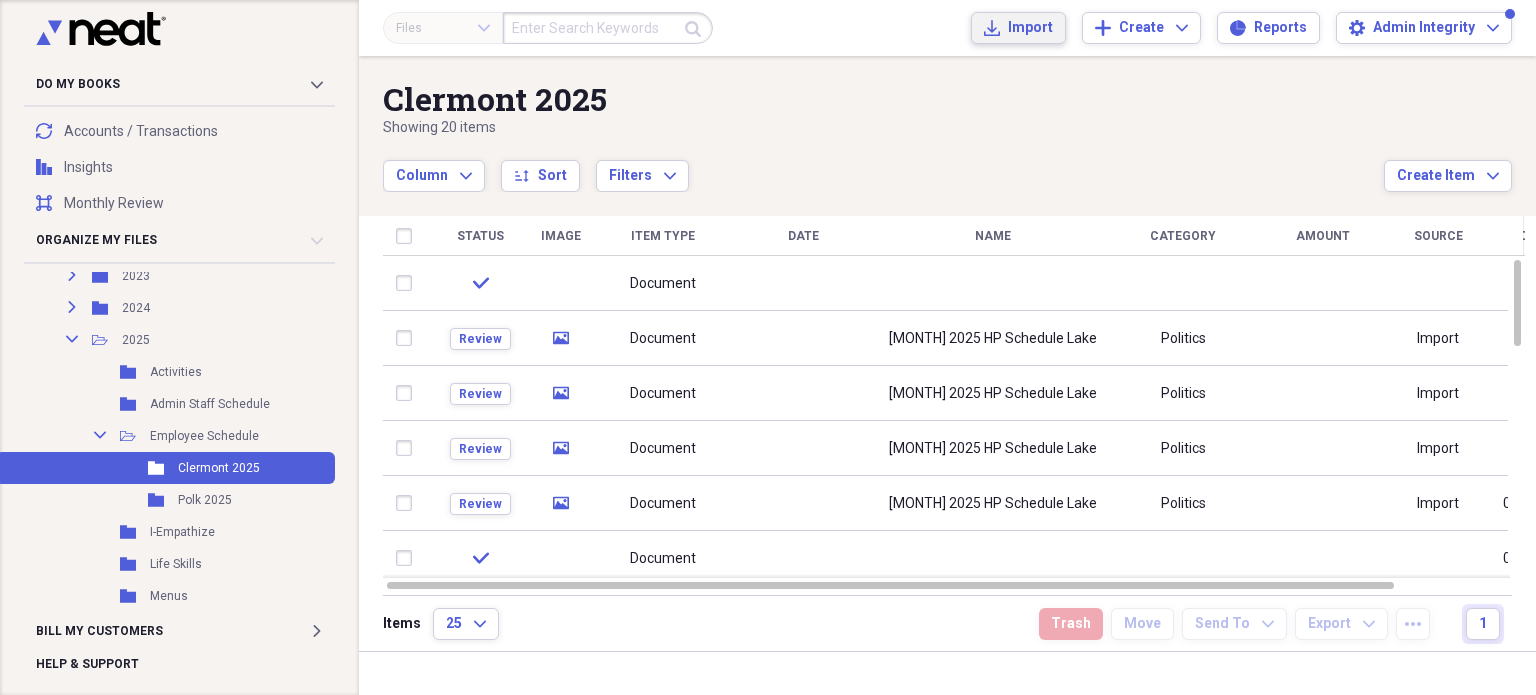 click 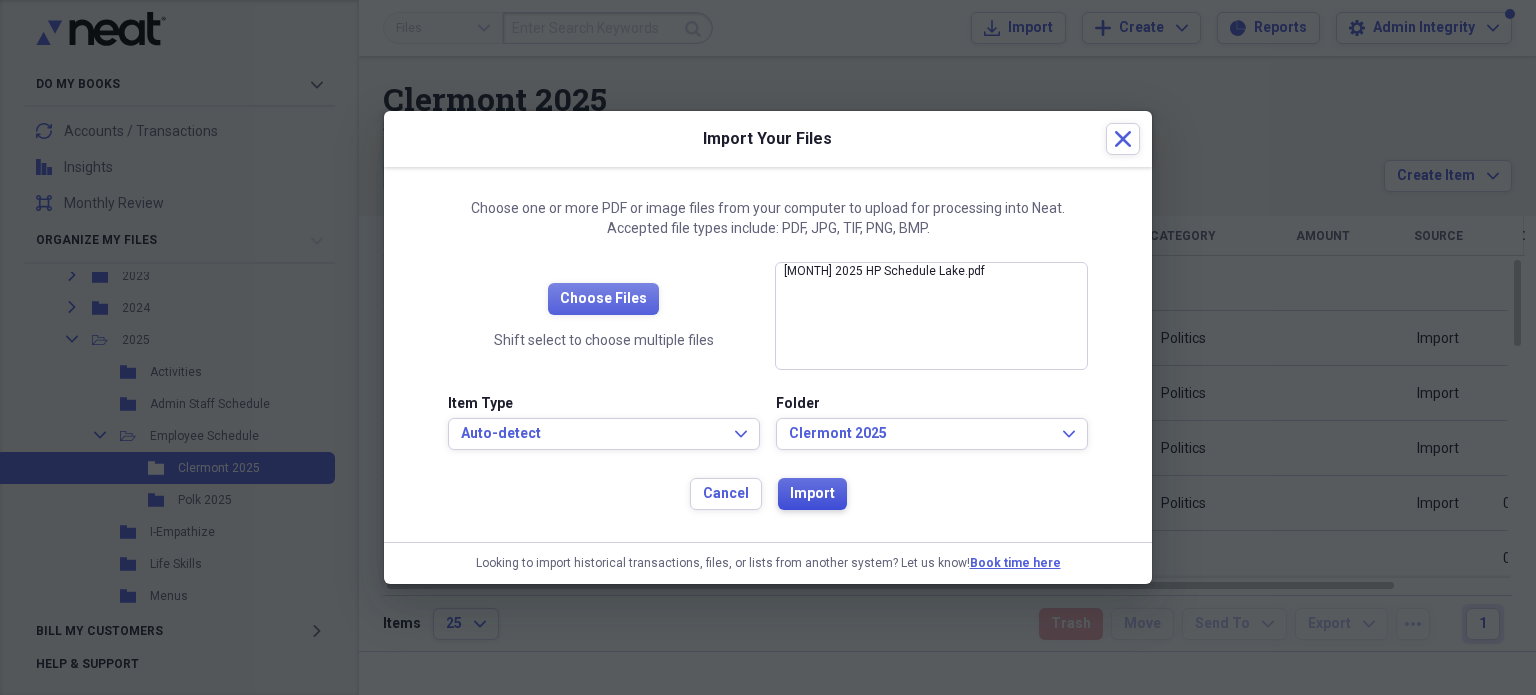click on "Import" at bounding box center (812, 494) 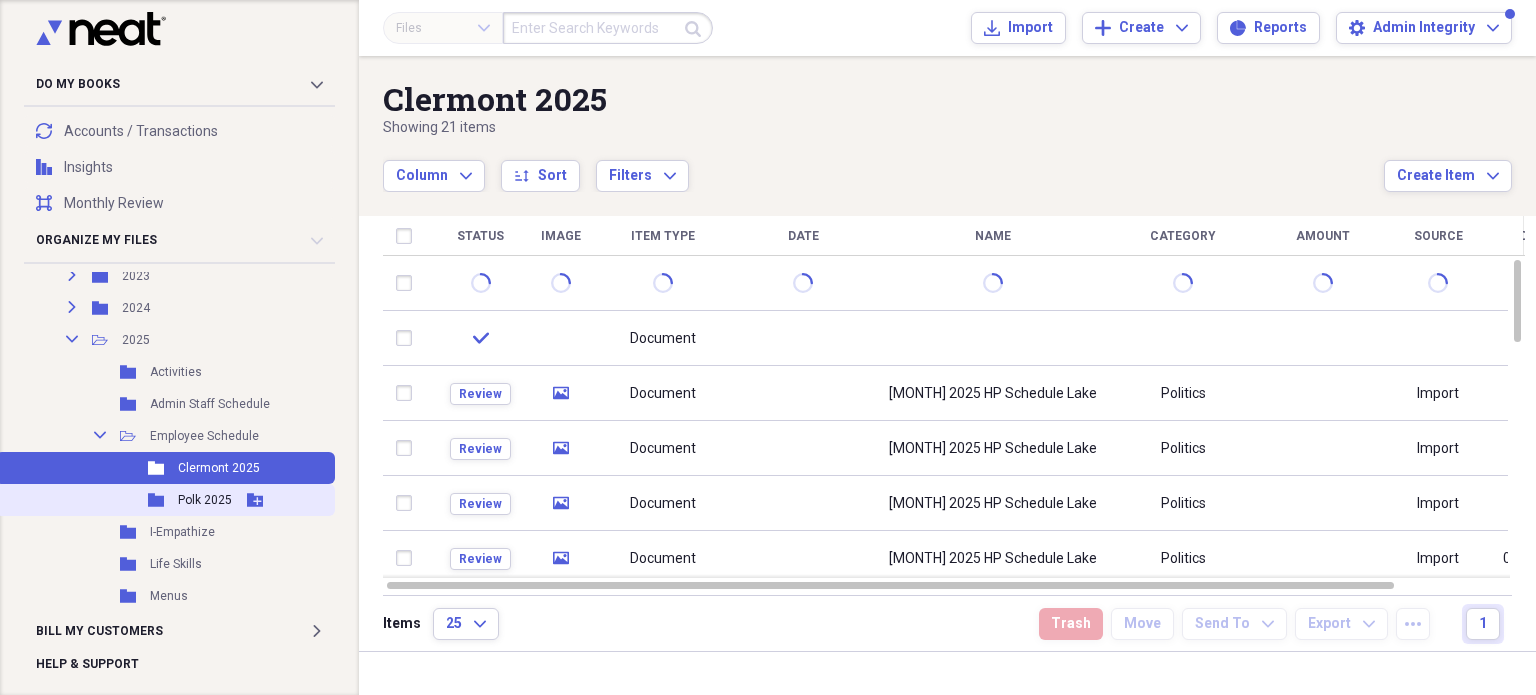 click on "Polk 2025" at bounding box center (205, 500) 